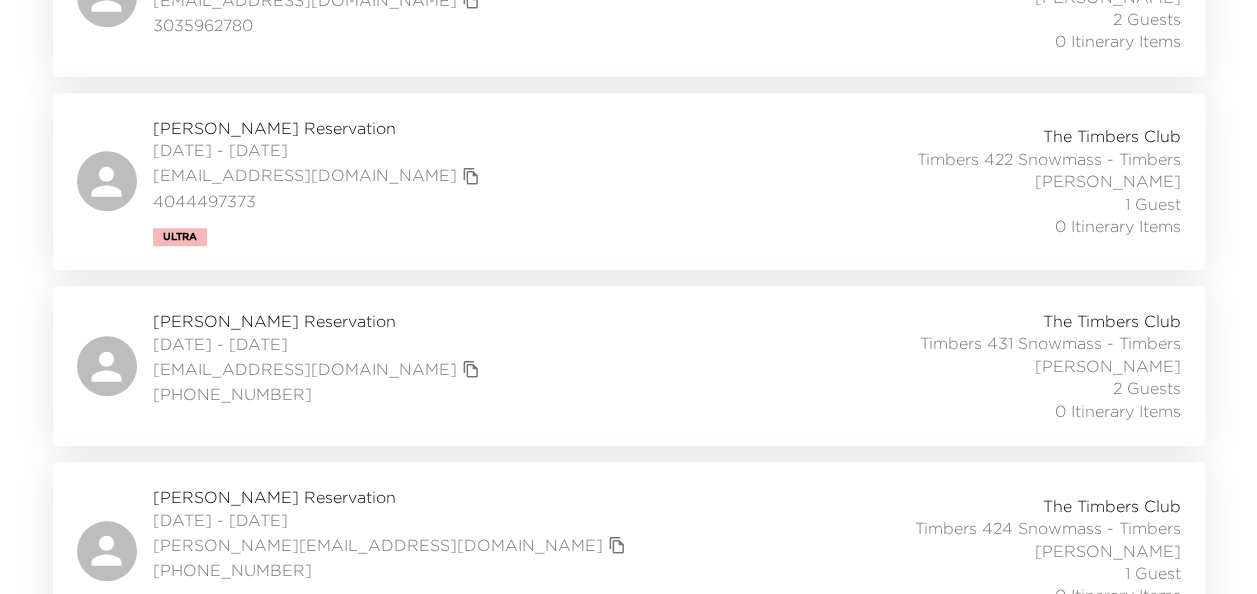 scroll, scrollTop: 788, scrollLeft: 0, axis: vertical 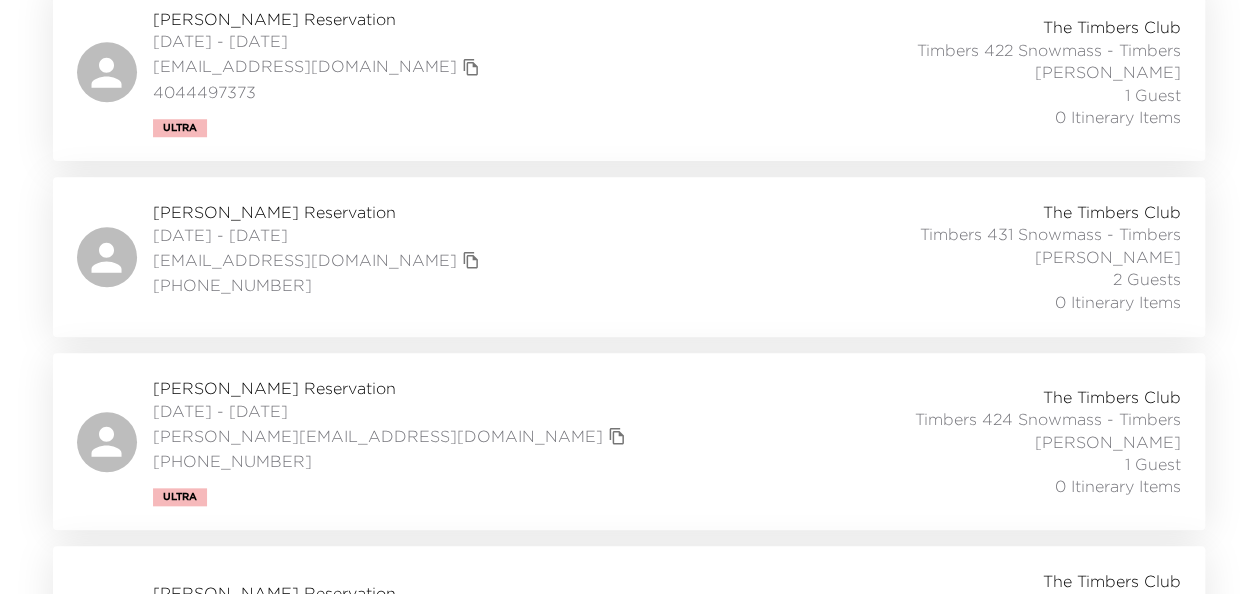 click on "[PERSON_NAME] Reservation" at bounding box center (392, 388) 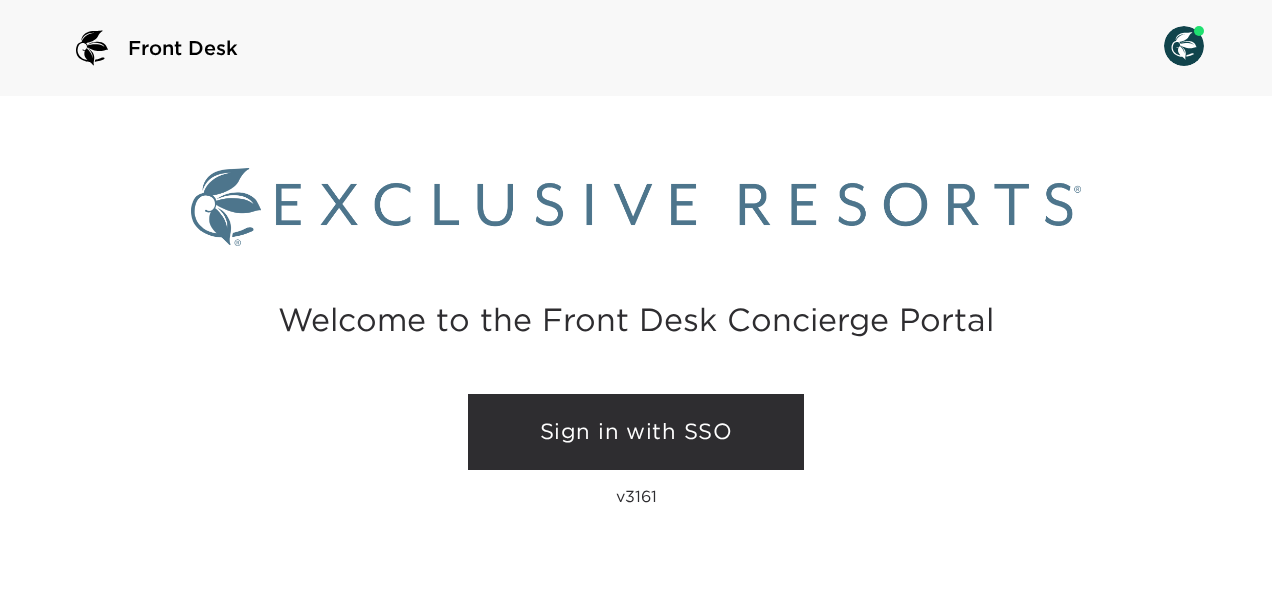 scroll, scrollTop: 0, scrollLeft: 0, axis: both 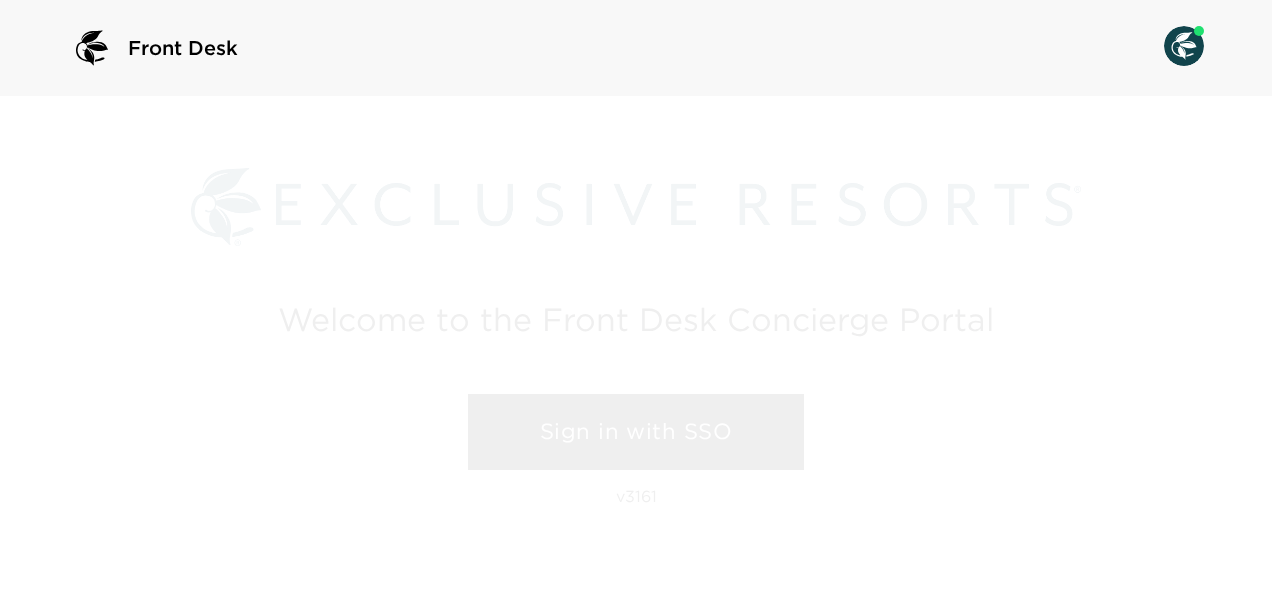 click on "Sign in with SSO" at bounding box center [636, 432] 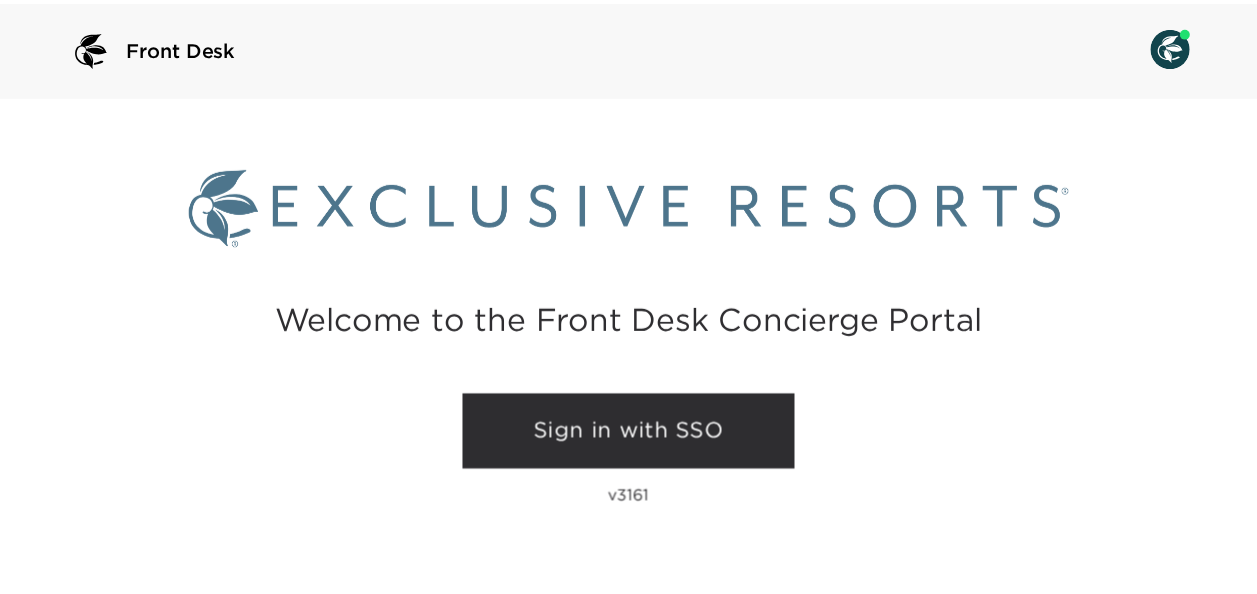 scroll, scrollTop: 0, scrollLeft: 0, axis: both 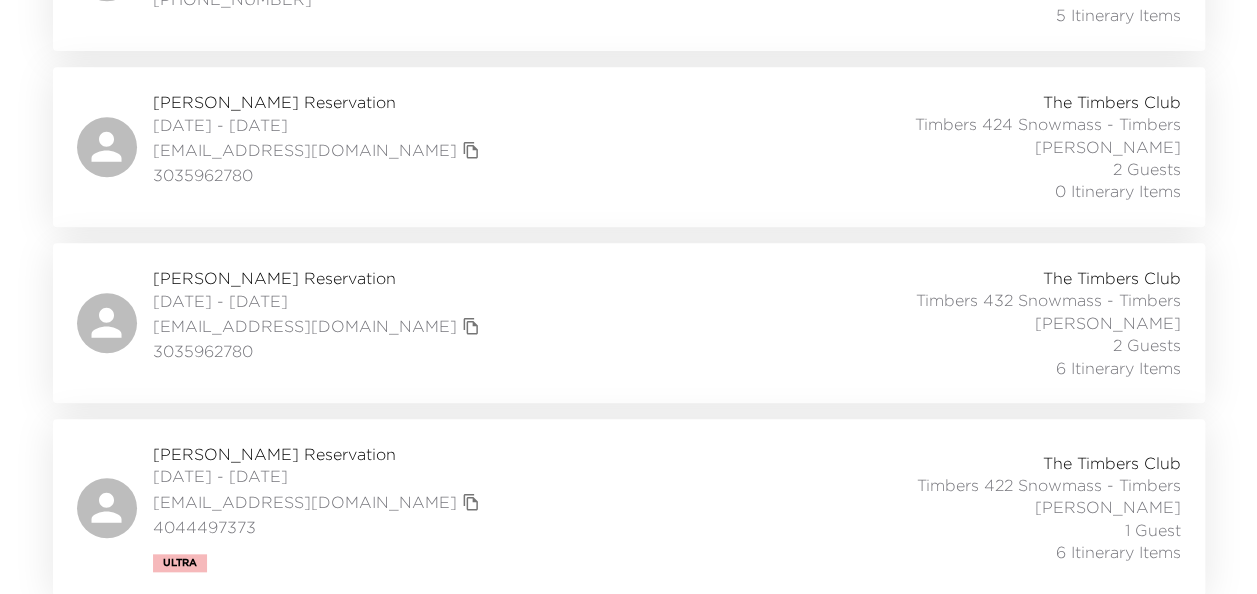 click on "William Sharp Reservation 07/12/2025 - 07/14/2025 wsharp3@mac.com 3035962780 The Timbers Club Timbers 432 Snowmass - Timbers Rebecca Henschel 2 Guests 6 Itinerary Items" at bounding box center [629, 323] 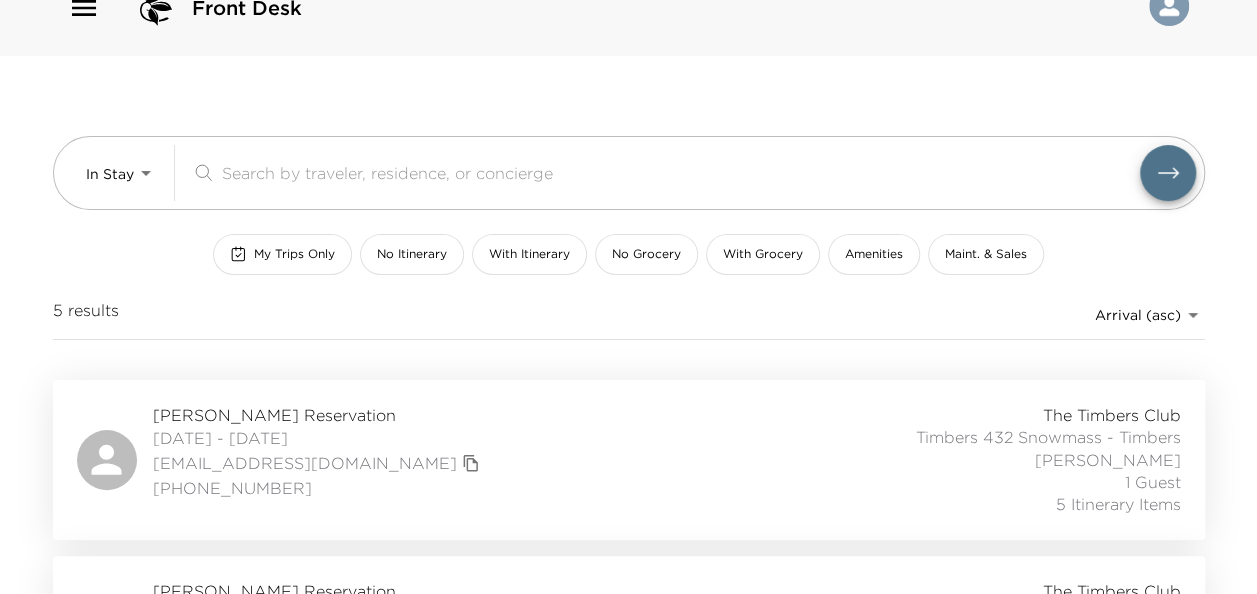 scroll, scrollTop: 36, scrollLeft: 0, axis: vertical 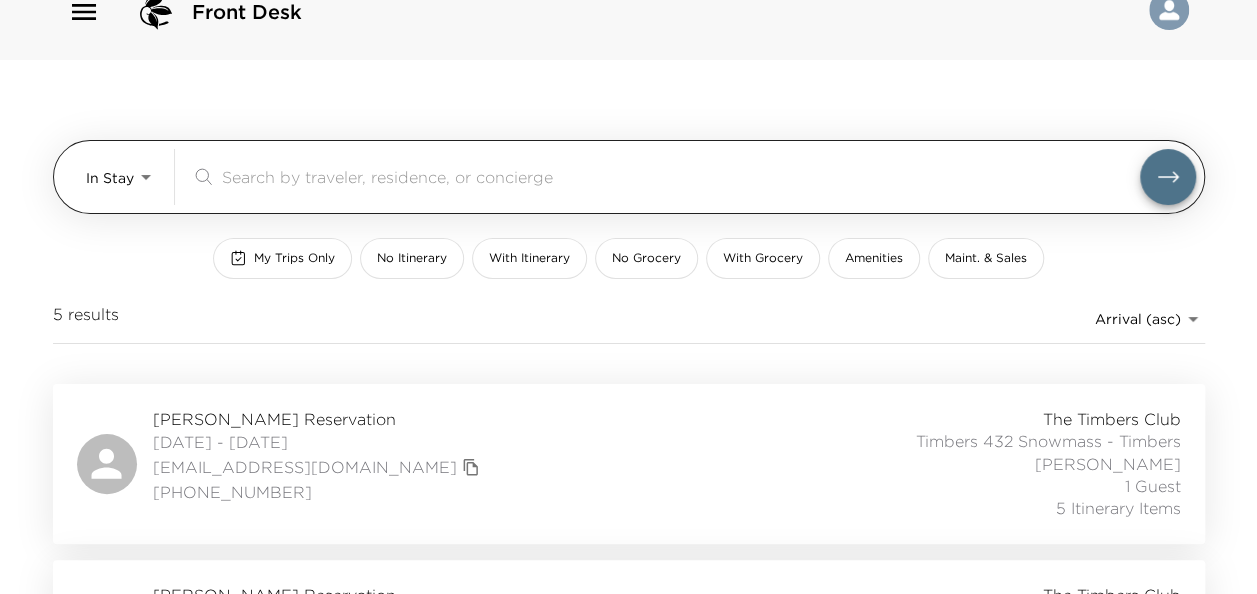 click on "In Stay In-Stay ​" at bounding box center (641, 177) 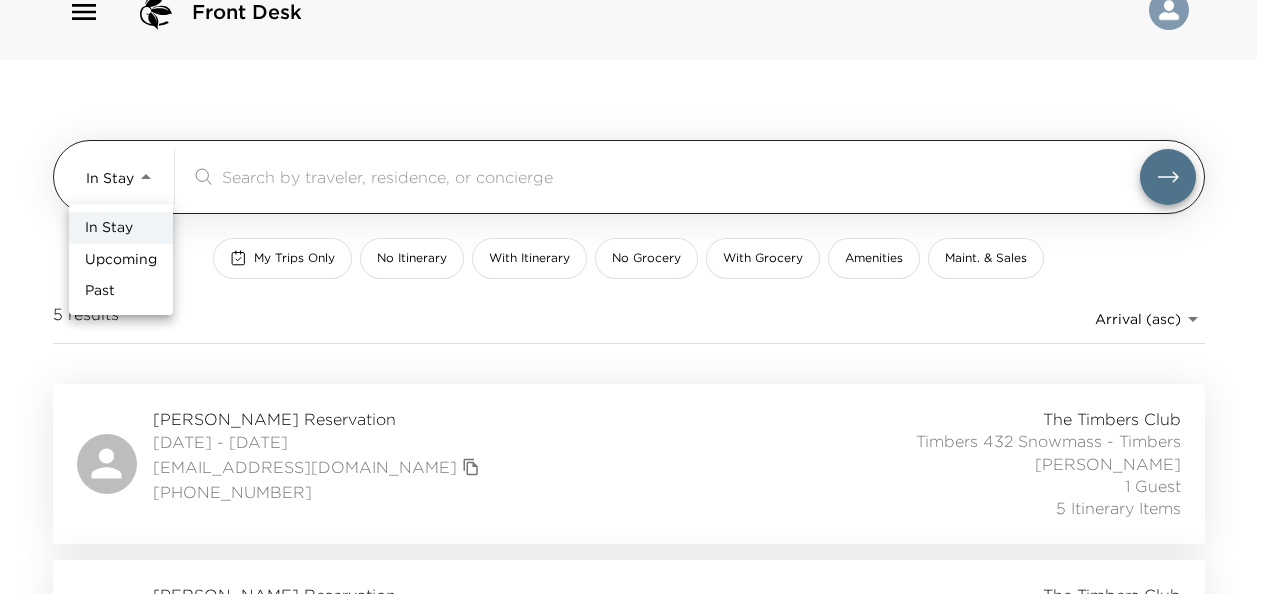 click on "Front Desk In Stay In-Stay ​ My Trips Only No Itinerary With Itinerary No Grocery With Grocery Amenities Maint. & Sales 5 results Arrival (asc) reservations_prod_arrival_asc Britt Peterson Reservation 07/06/2025 - 07/12/2025 britches4@outlook.com 512-496-4008 The Timbers Club Timbers 432 Snowmass - Timbers Rebecca Henschel 1 Guest 5 Itinerary Items Ryan Kelly Reservation 07/11/2025 - 07/13/2025 rdkelly21@gmail.com 214-538-8054 The Timbers Club Timbers 423 Snowmass - Timbers Rebecca Henschel 1 Guest 5 Itinerary Items William Sharp Reservation 07/12/2025 - 07/14/2025 wsharp3@mac.com 3035962780 The Timbers Club Timbers 424 Snowmass - Timbers Rebecca Henschel 2 Guests 0 Itinerary Items William Sharp Reservation 07/12/2025 - 07/14/2025 wsharp3@mac.com 3035962780 The Timbers Club Timbers 432 Snowmass - Timbers Rebecca Henschel 2 Guests 6 Itinerary Items Ken Nugent Reservation 07/12/2025 - 07/18/2025 kennethscottnugent@gmail.com 4044497373 Ultra The Timbers Club Timbers 422 Snowmass - Timbers Rebecca Henschel Past" at bounding box center [636, 261] 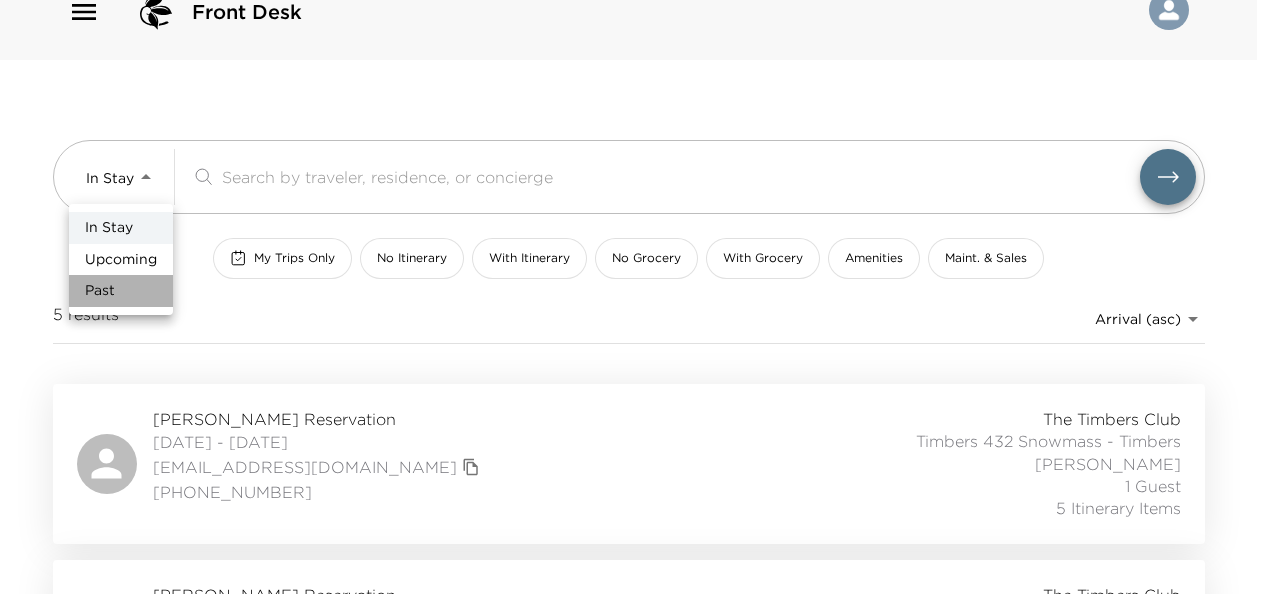 click on "Past" at bounding box center [121, 291] 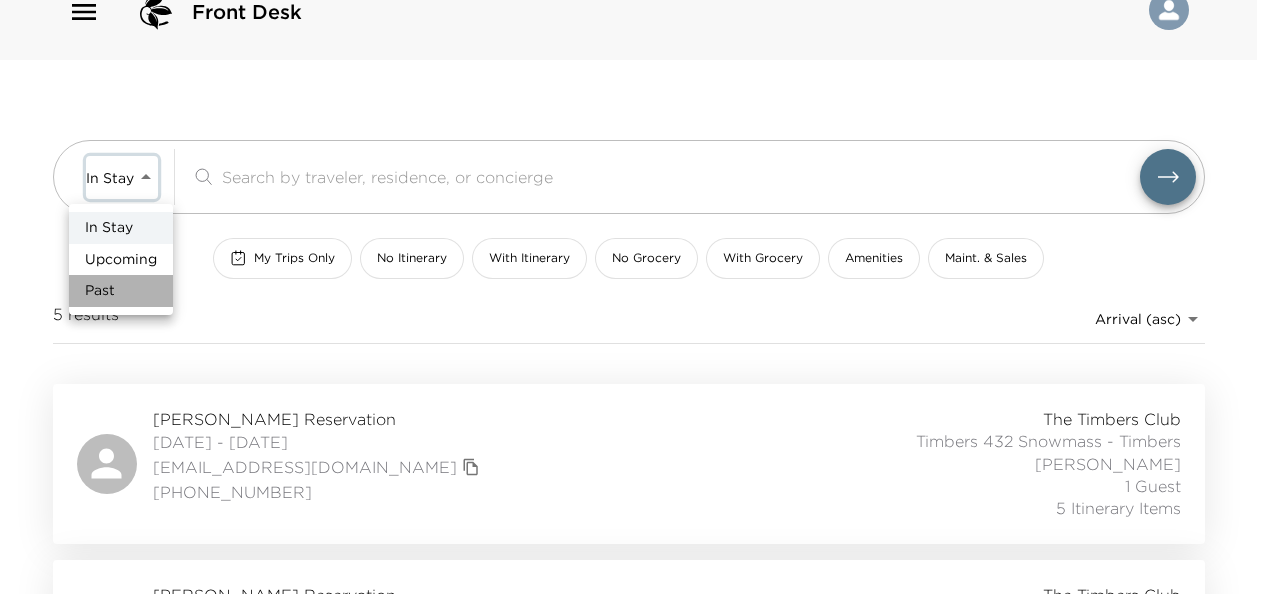 type on "Past" 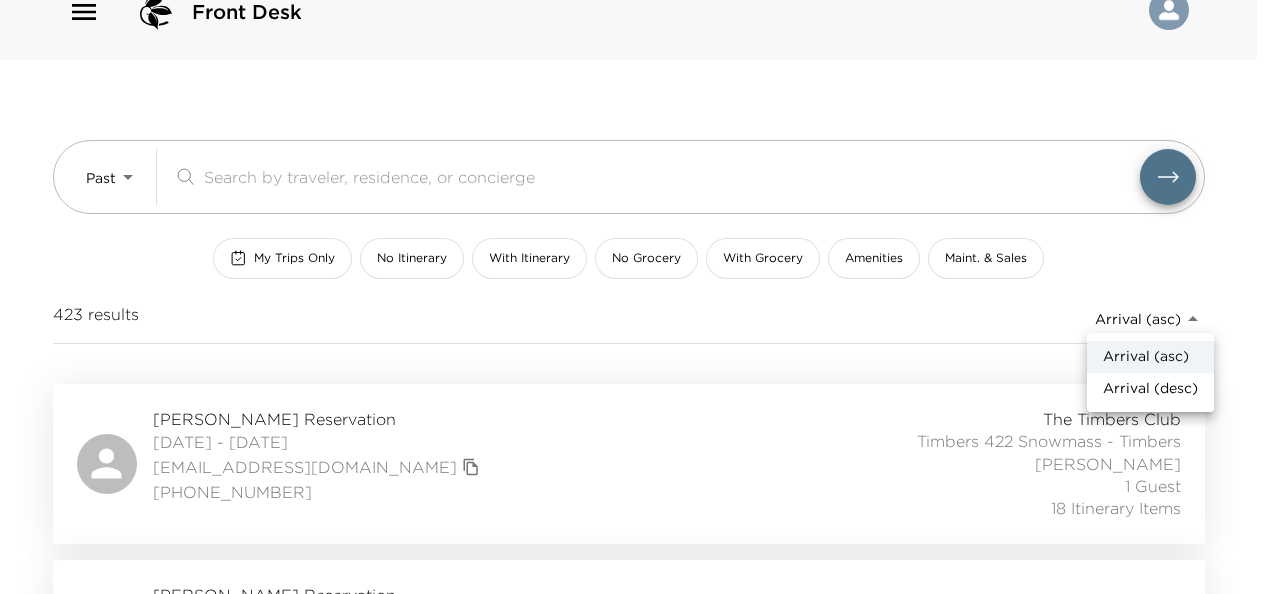 click on "Front Desk Past Past ​ My Trips Only No Itinerary With Itinerary No Grocery With Grocery Amenities Maint. & Sales 423 results Arrival (asc) reservations_prod_arrival_asc Carolyn Grant Reservation 07/08/2023 - 07/15/2023 cmgrant303@gmail.com (610) 906-6360 The Timbers Club Timbers 422 Snowmass - Timbers Rebecca Henschel 1 Guest 18 Itinerary Items Linda Shaffer Reservation 07/11/2023 - 07/15/2023 swshaffer@gmail.com 949-289-6777 Ultra The Timbers Club Timbers 432 Snowmass - Timbers Rebecca Henschel 1 Guest 8 Itinerary Items Summer  Morton Reservation 07/12/2023 - 07/14/2023 smorton@pdsenergy.com Ultra The Timbers Club Timbers 431 Snowmass - Timbers Rebecca Henschel 1 Guest 7 Itinerary Items Erik Johnson Reservation 07/13/2023 - 07/15/2023 ejohnson@hycite.com 6082131081 Ultra The Timbers Club Timbers 424 Snowmass - Timbers Rebecca Henschel 1 Guest 8 Itinerary Items Al Scott Reservation 07/13/2023 - 07/20/2023 ascottassets@gmail.com 216-536-2435 Ultra The Timbers Club Timbers 423 Snowmass - Timbers 1 Guest Vip" at bounding box center [636, 261] 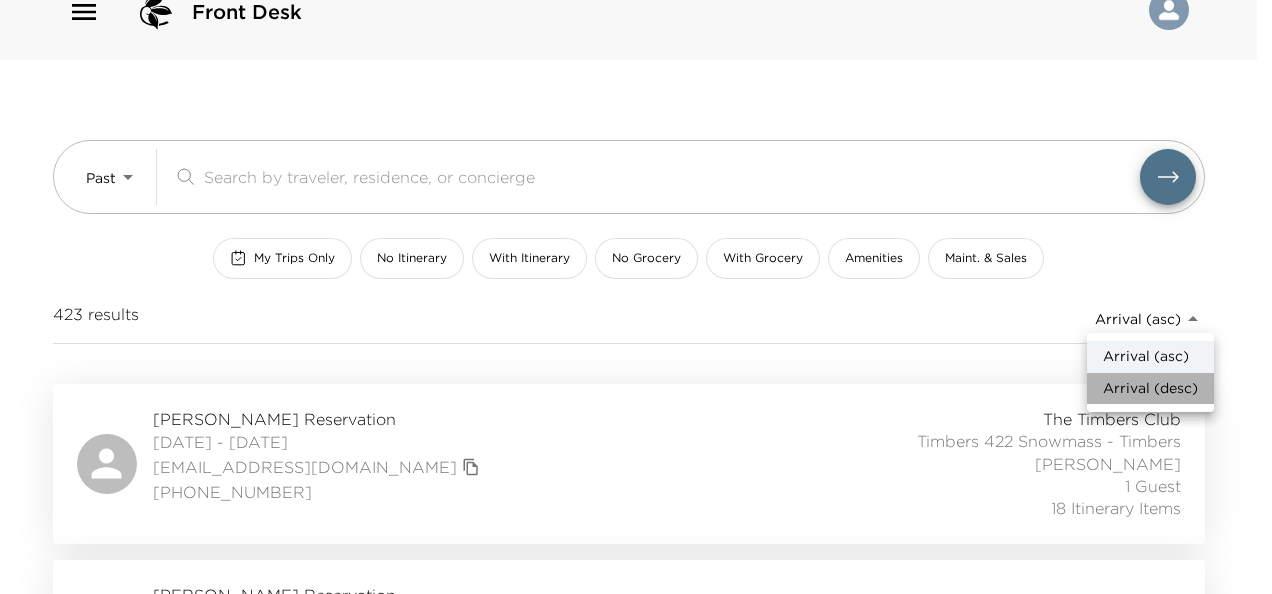 click on "Arrival (desc)" at bounding box center (1150, 389) 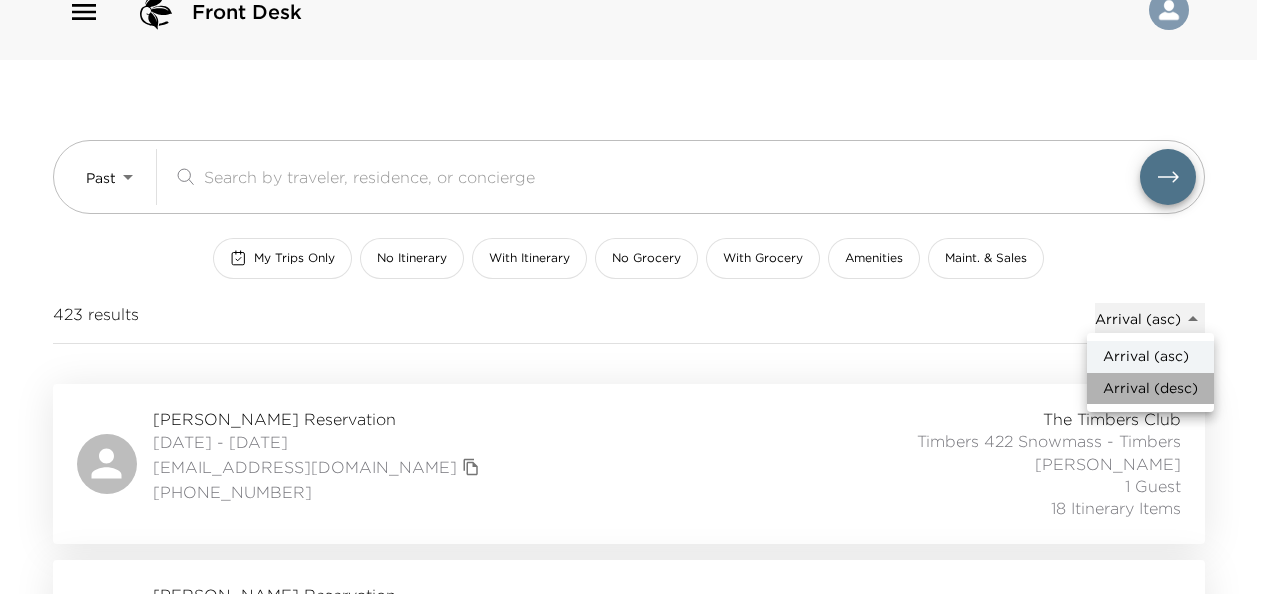 type on "reservations_prod_arrival_desc" 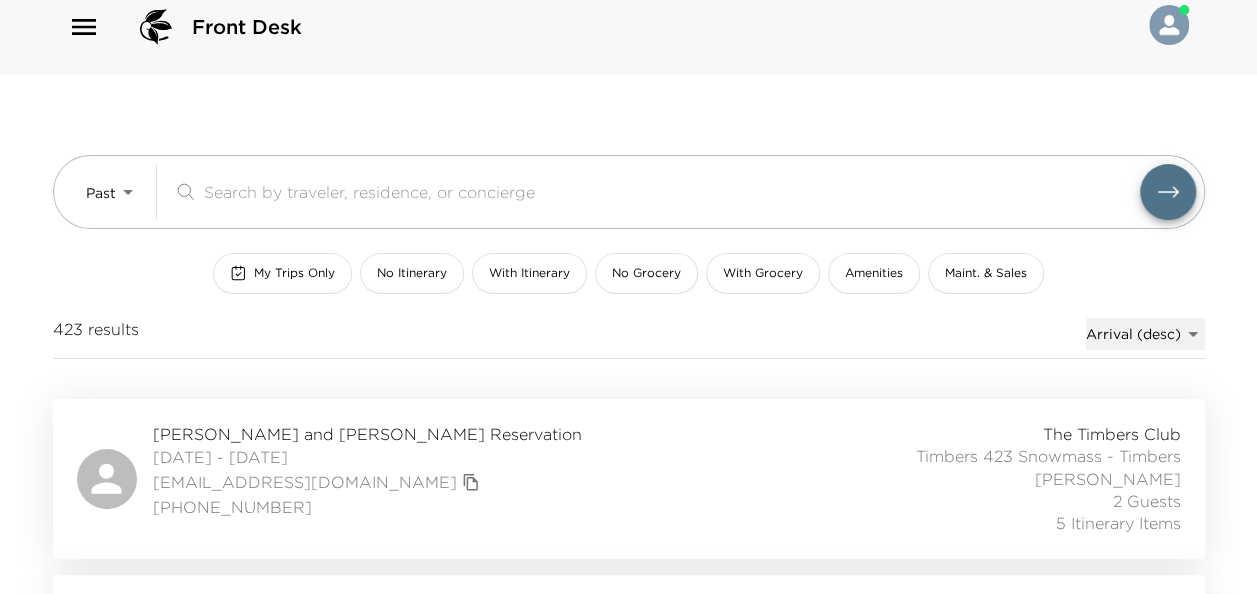 scroll, scrollTop: 0, scrollLeft: 0, axis: both 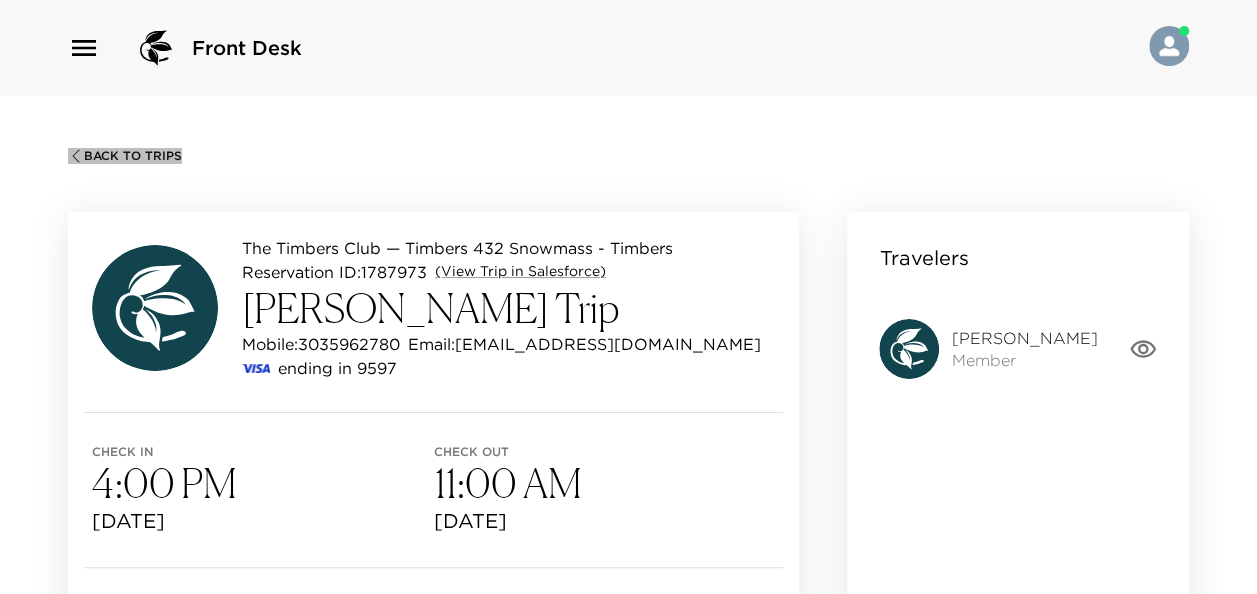 click on "Back To Trips" at bounding box center [133, 156] 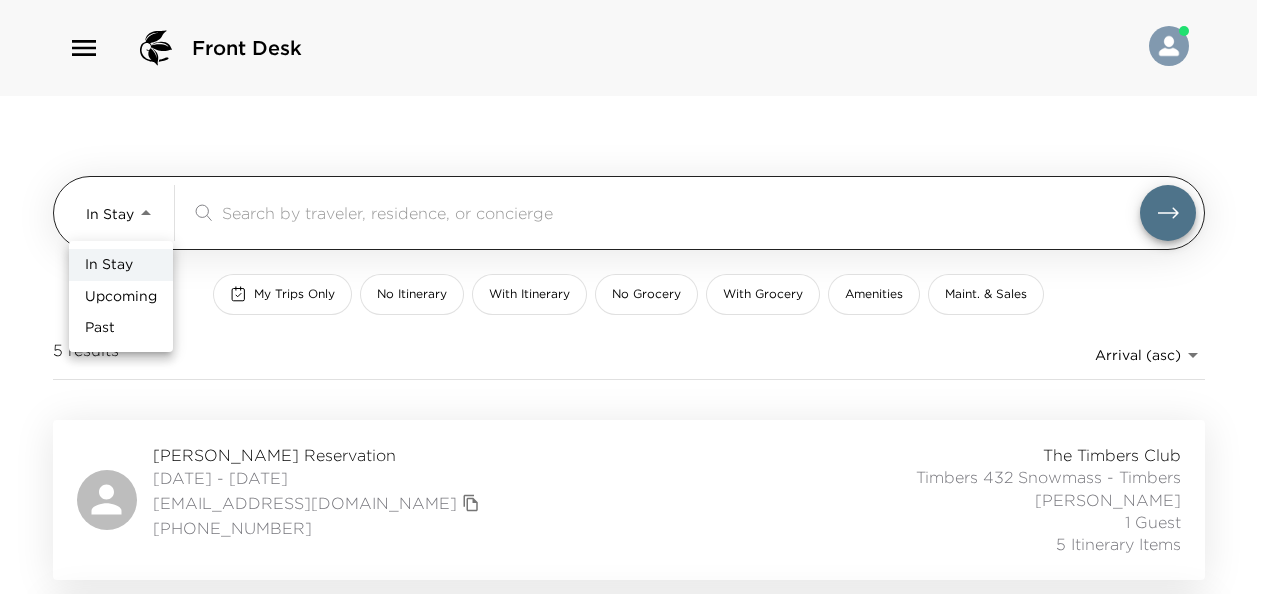 click on "Front Desk In Stay In-Stay ​ My Trips Only No Itinerary With Itinerary No Grocery With Grocery Amenities Maint. & Sales 5 results Arrival (asc) reservations_prod_arrival_asc [PERSON_NAME] Reservation [DATE] - [DATE] [EMAIL_ADDRESS][DOMAIN_NAME] [PHONE_NUMBER] The Timbers Club Timbers 432 Snowmass - Timbers [PERSON_NAME] 1 Guest 5 Itinerary Items [PERSON_NAME] Reservation [DATE] - [DATE] [EMAIL_ADDRESS][DOMAIN_NAME] [PHONE_NUMBER] The Timbers Club Timbers 423 Snowmass - Timbers [PERSON_NAME] 1 Guest 5 Itinerary Items [PERSON_NAME] Reservation [DATE] - [DATE] [EMAIL_ADDRESS][DOMAIN_NAME] 3035962780 The Timbers Club Timbers 424 Snowmass - Timbers [PERSON_NAME] 2 Guests 0 Itinerary Items [PERSON_NAME] Reservation [DATE] - [DATE] [EMAIL_ADDRESS][DOMAIN_NAME] 3035962780 The Timbers Club Timbers 432 Snowmass - Timbers [PERSON_NAME] 2 Guests 6 Itinerary Items [PERSON_NAME] Reservation [DATE] - [DATE] [EMAIL_ADDRESS][DOMAIN_NAME] 4044497373 Ultra The Timbers Club Timbers 422 Snowmass - Timbers [PERSON_NAME] Past" at bounding box center [636, 297] 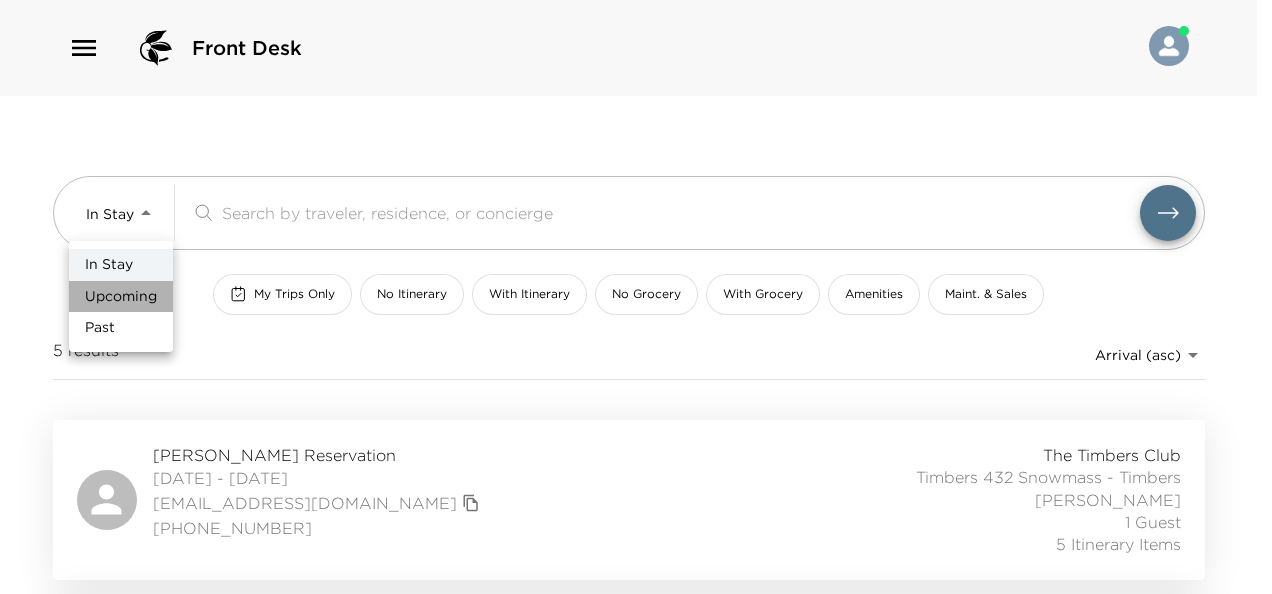 click on "Upcoming" at bounding box center [121, 297] 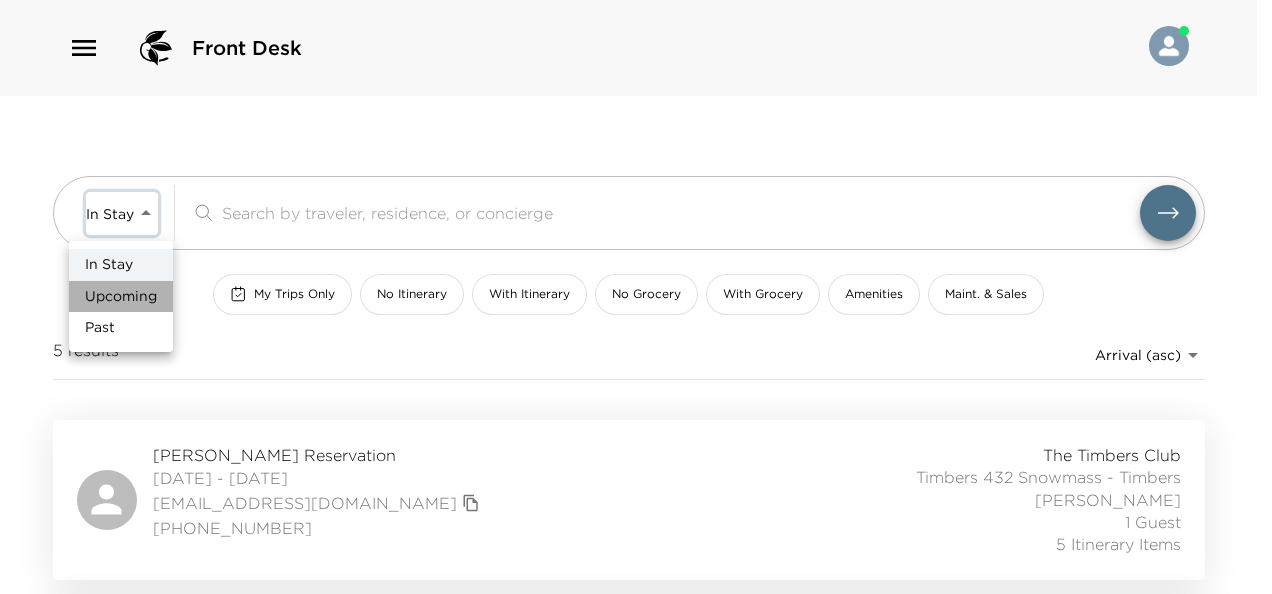 type on "Upcoming" 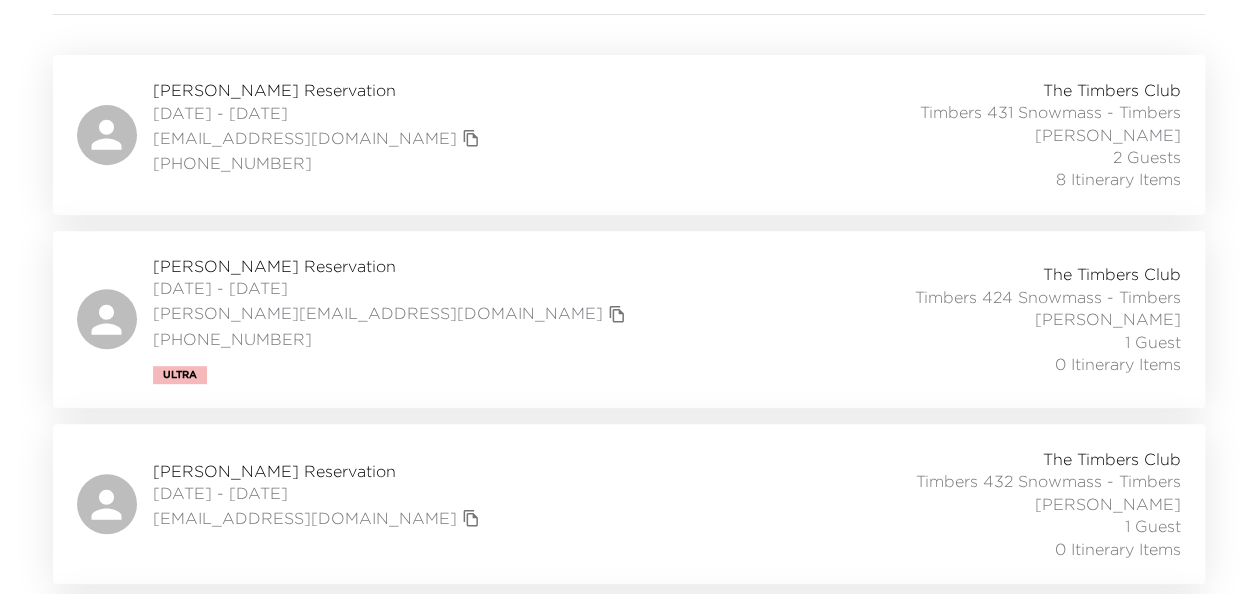 scroll, scrollTop: 364, scrollLeft: 0, axis: vertical 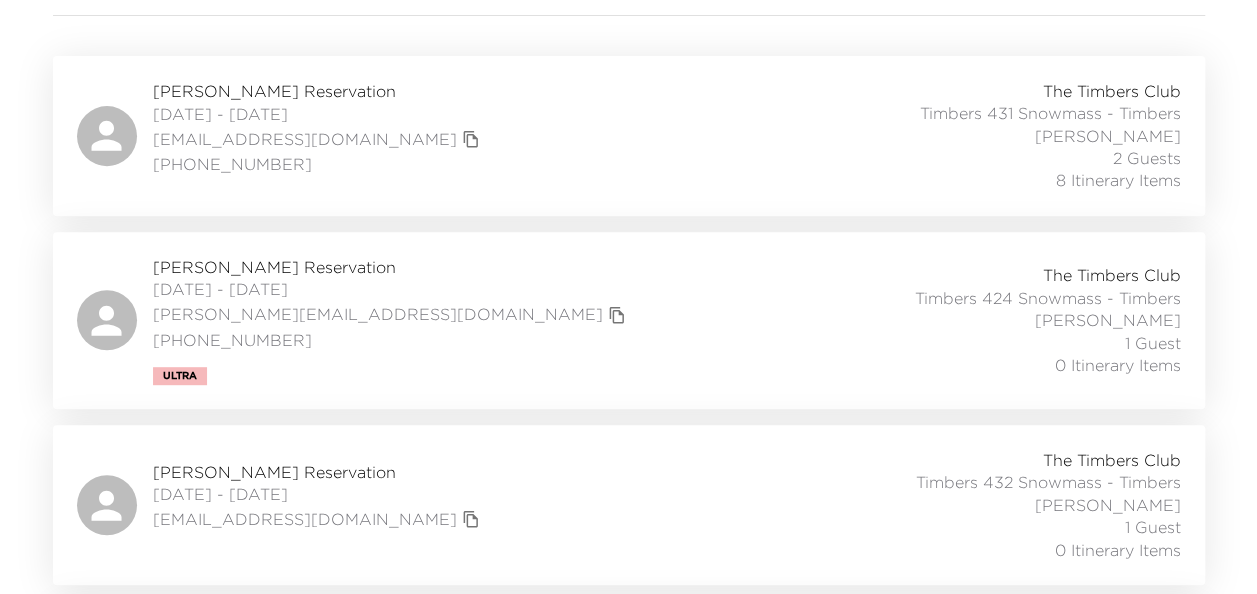 click on "Julie Styles Reservation" at bounding box center [392, 267] 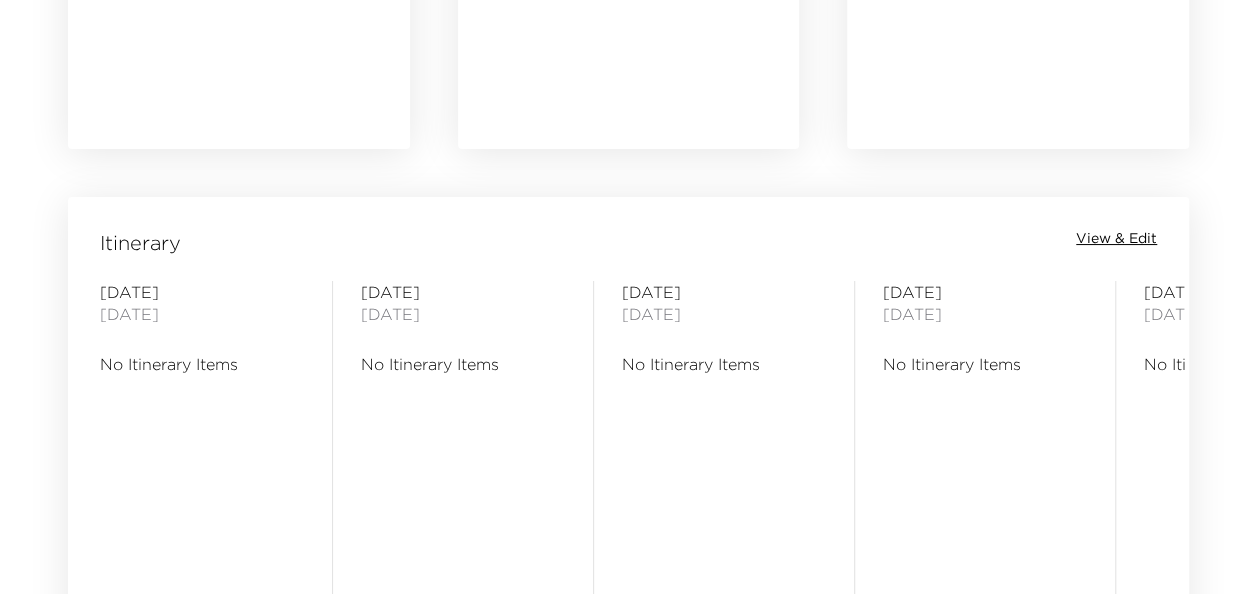 scroll, scrollTop: 1472, scrollLeft: 0, axis: vertical 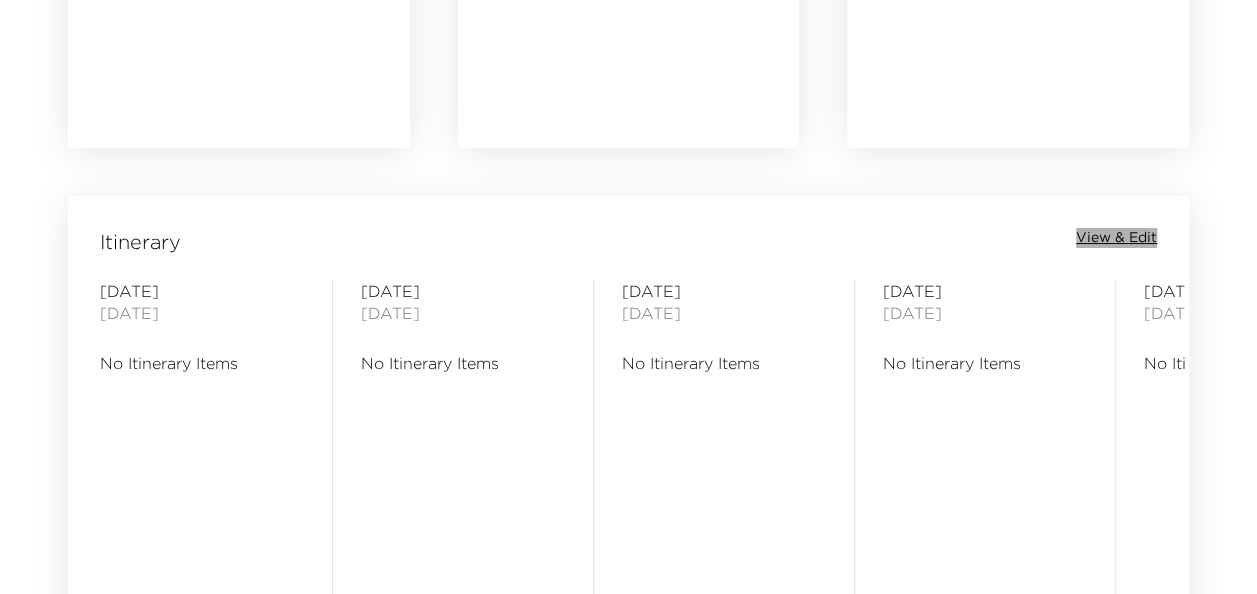 click on "View & Edit" at bounding box center (1116, 238) 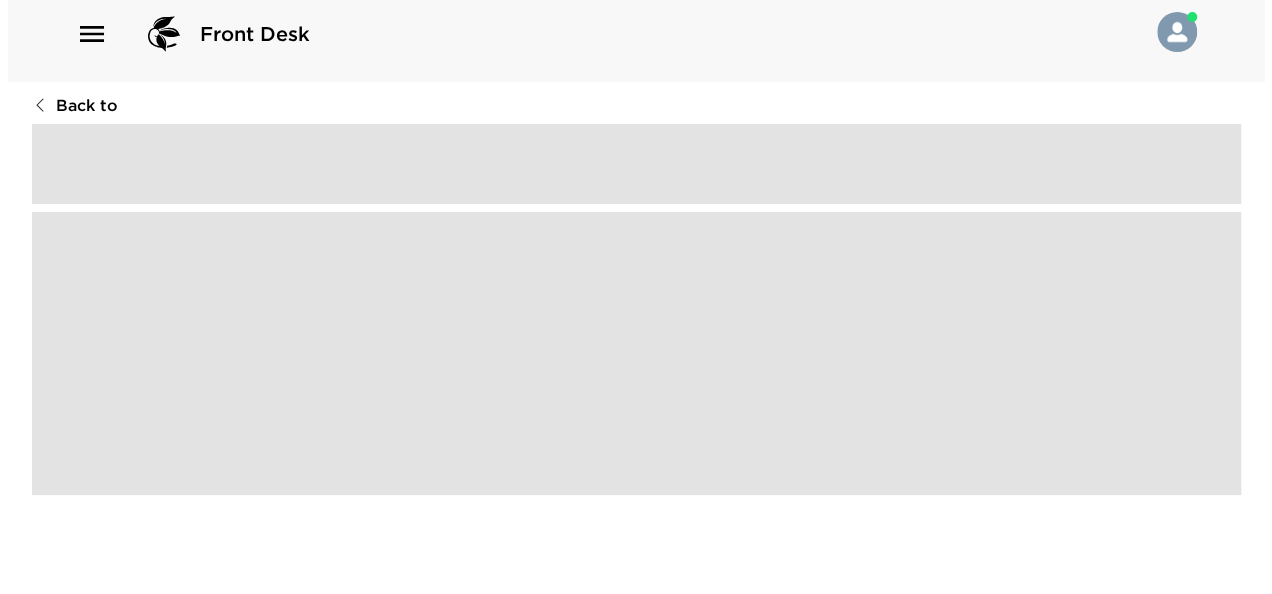 scroll, scrollTop: 0, scrollLeft: 0, axis: both 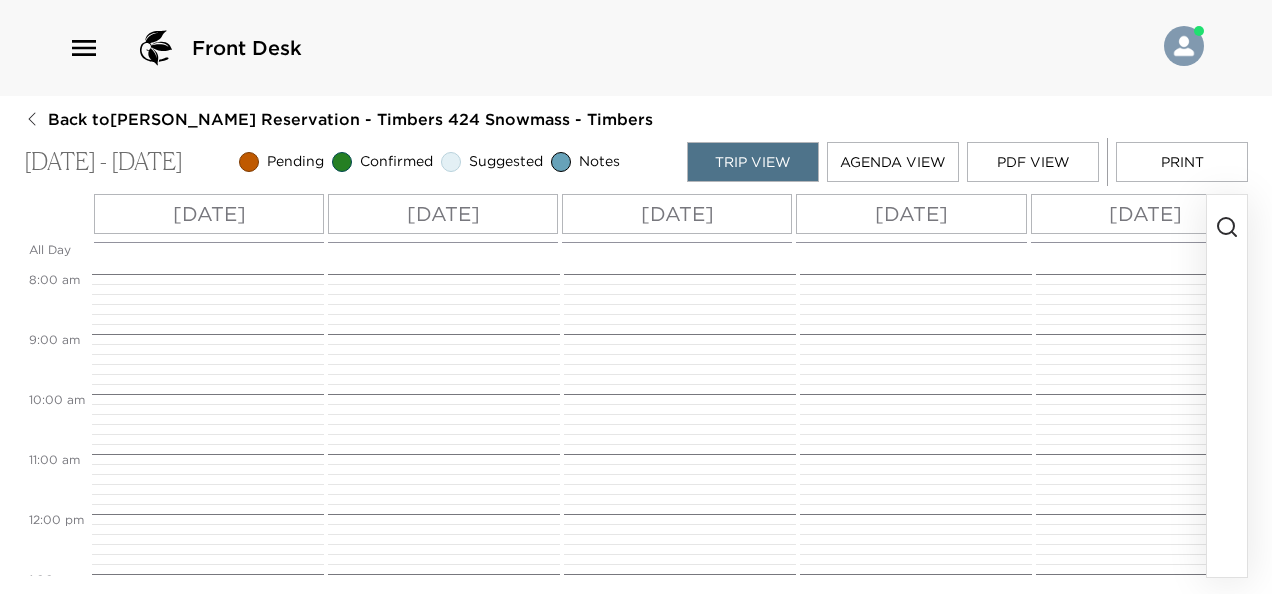 click 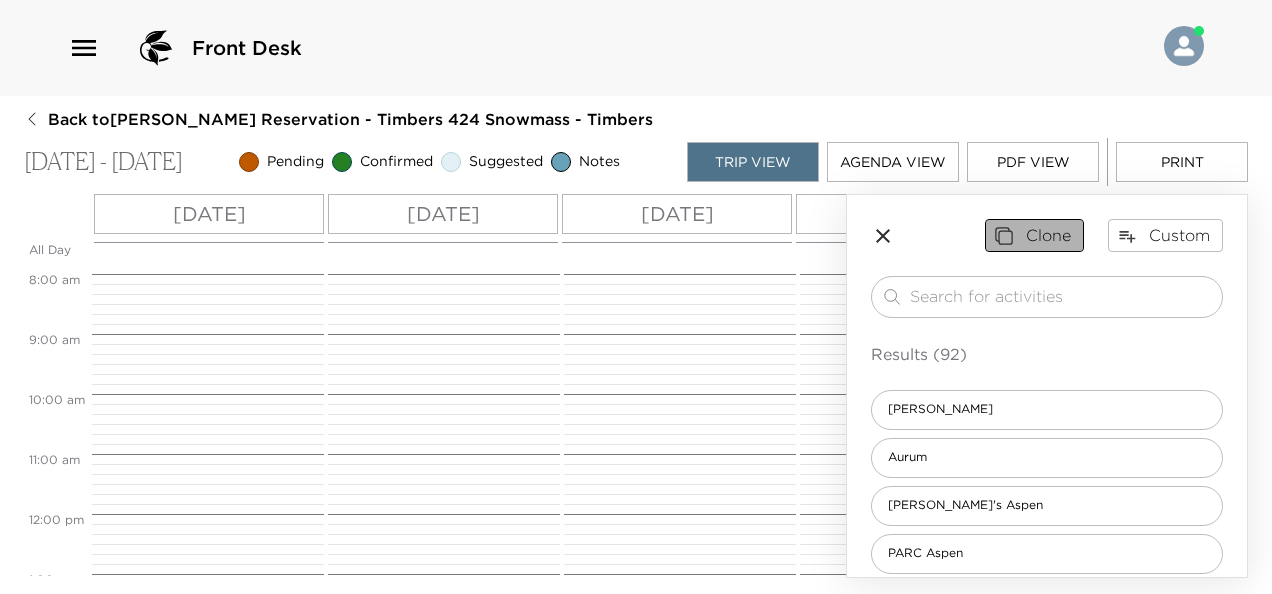 click on "Clone" at bounding box center (1034, 235) 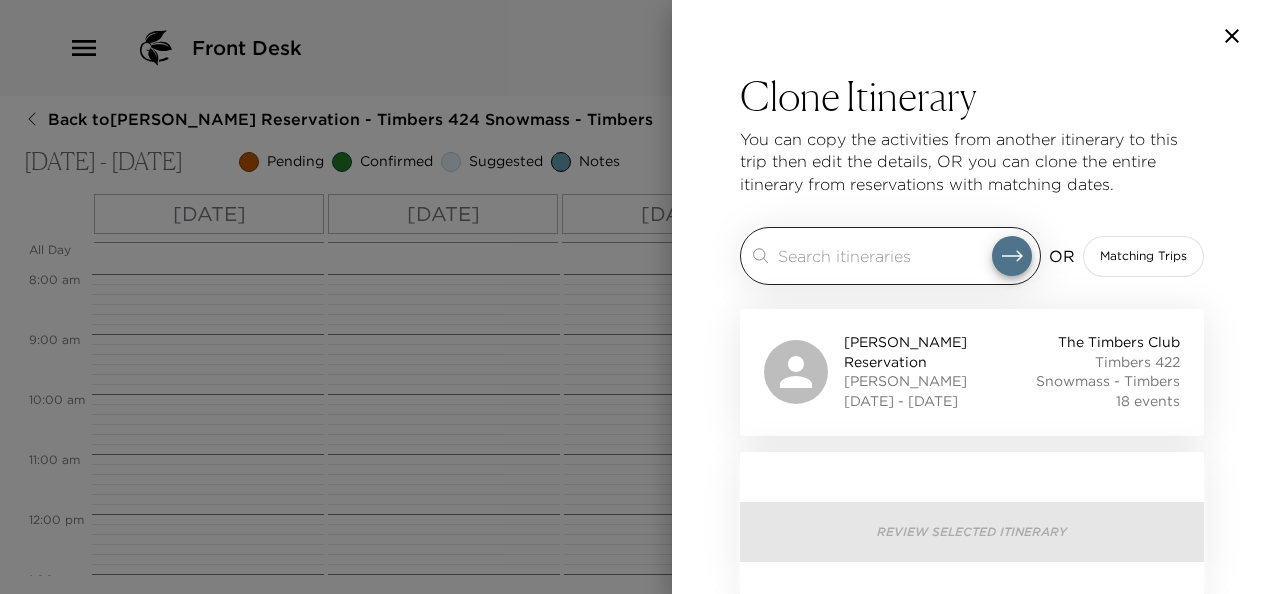click on "​" at bounding box center (890, 256) 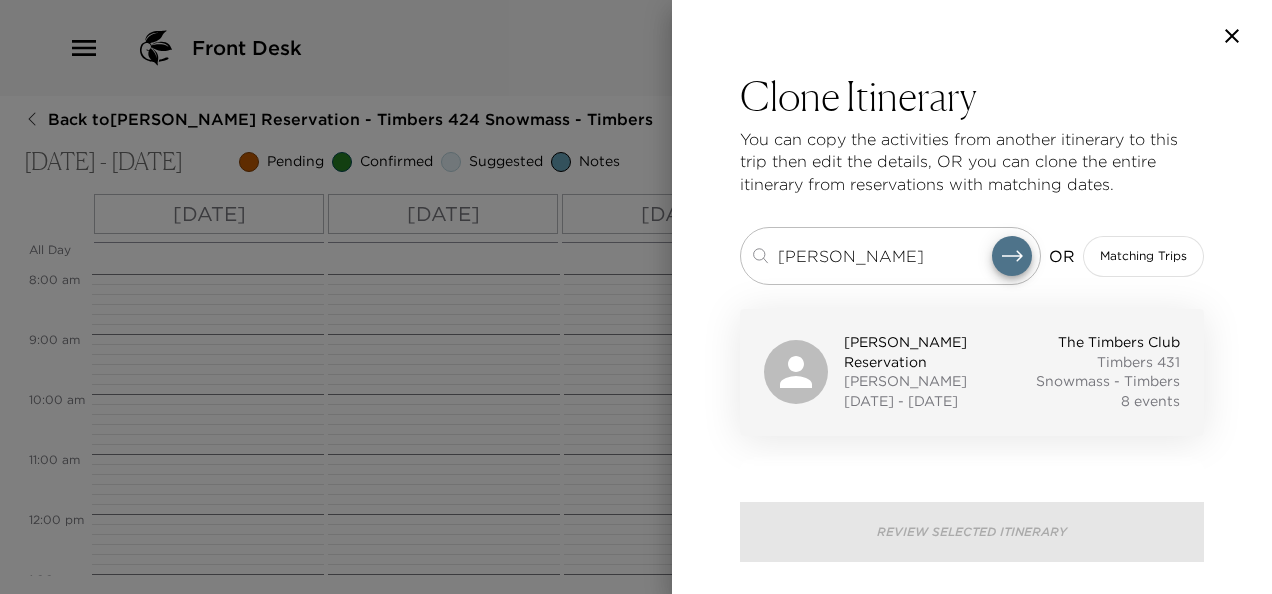 type on "[PERSON_NAME]" 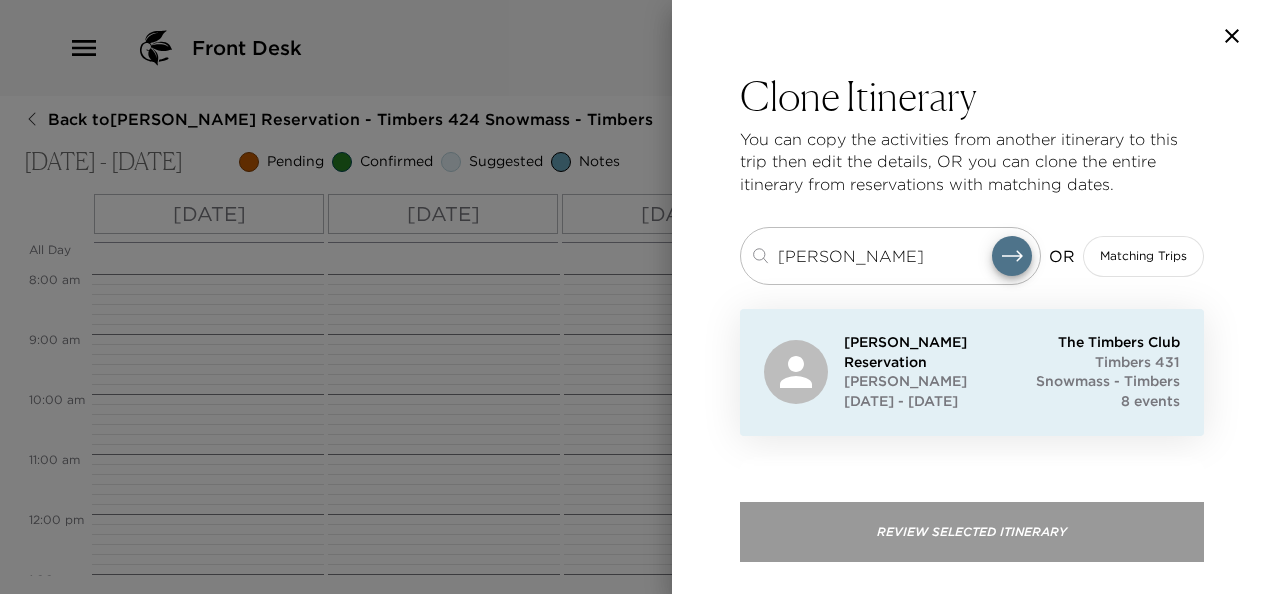 click on "Review Selected Itinerary" at bounding box center [972, 532] 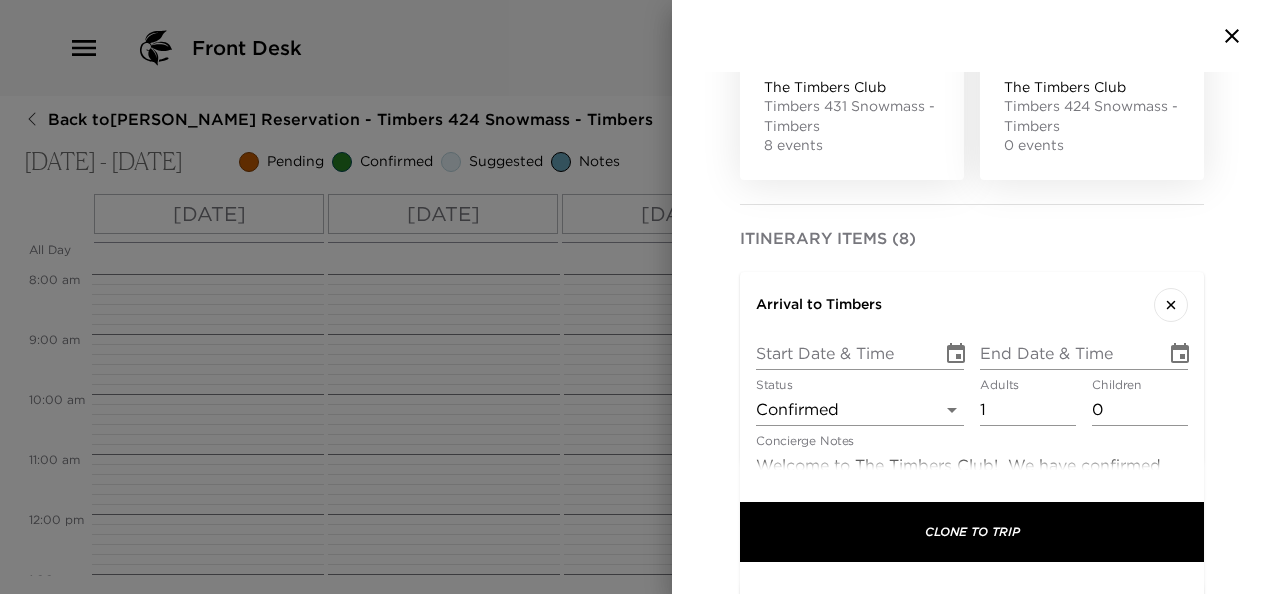 scroll, scrollTop: 408, scrollLeft: 0, axis: vertical 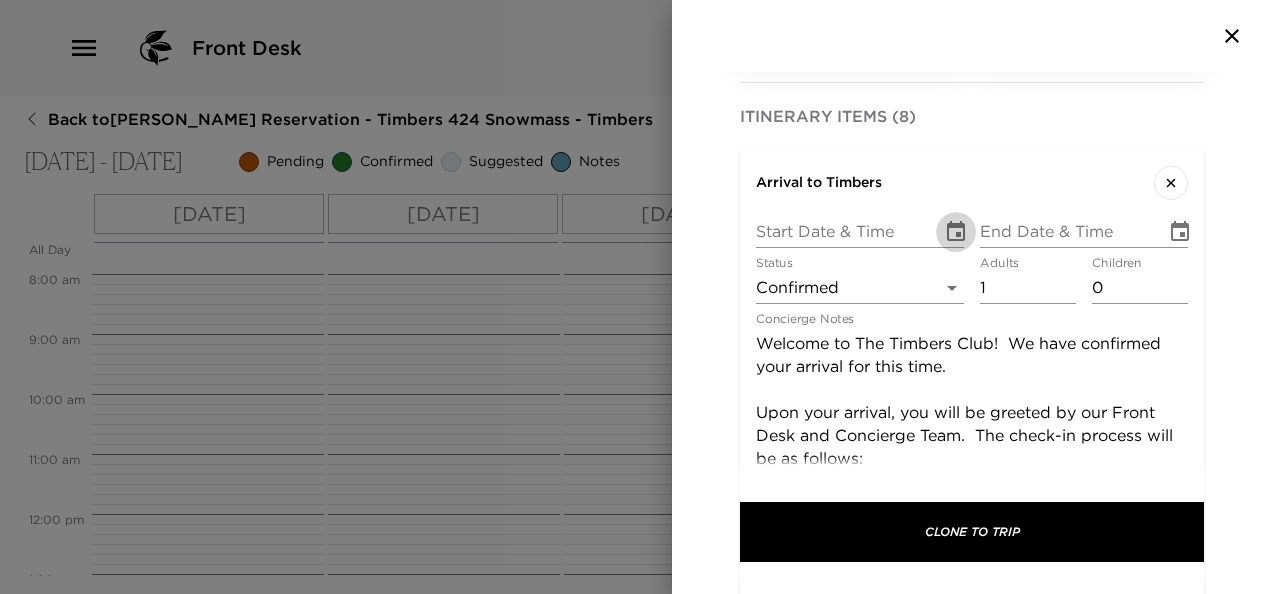 click 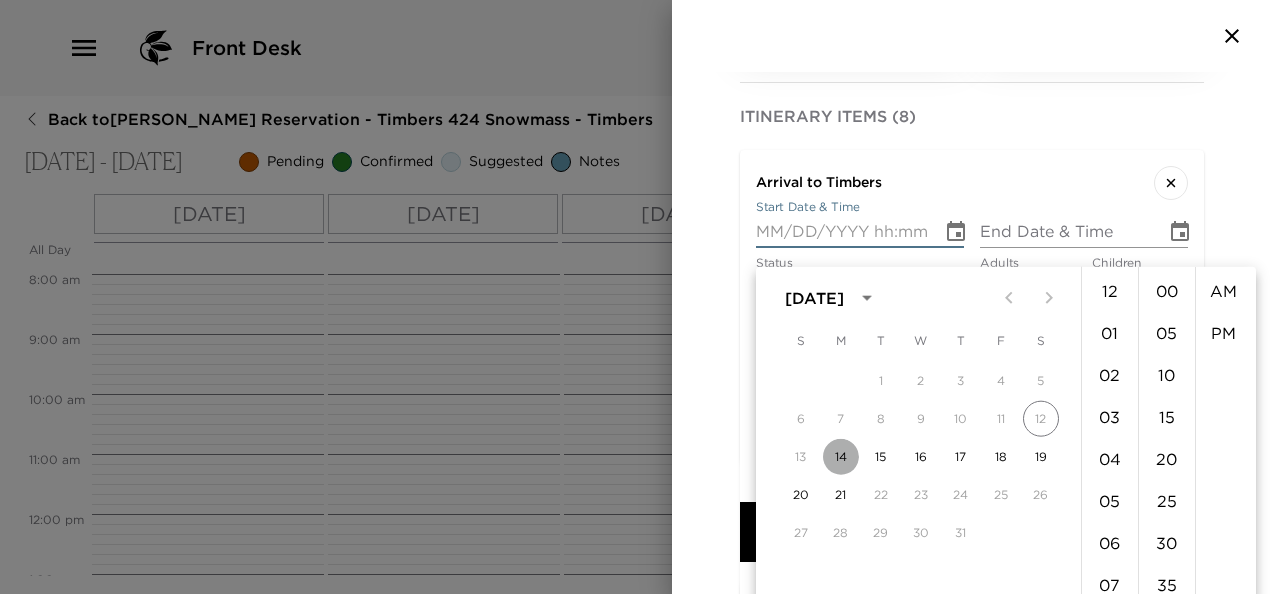click on "14" at bounding box center (841, 457) 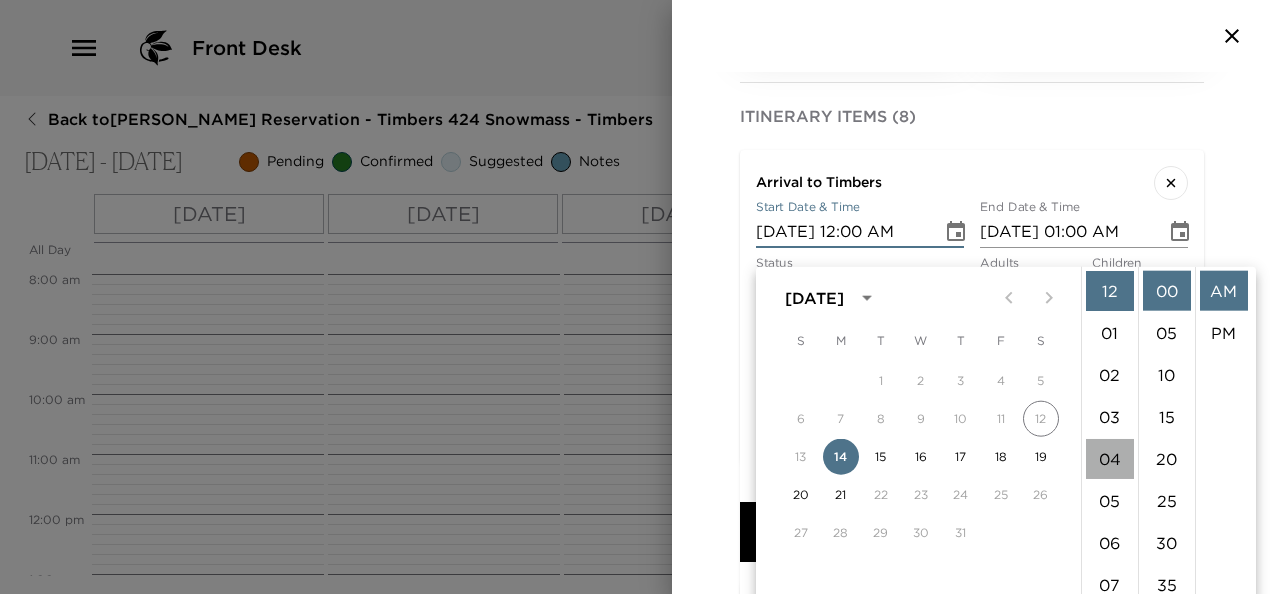 click on "04" at bounding box center (1110, 459) 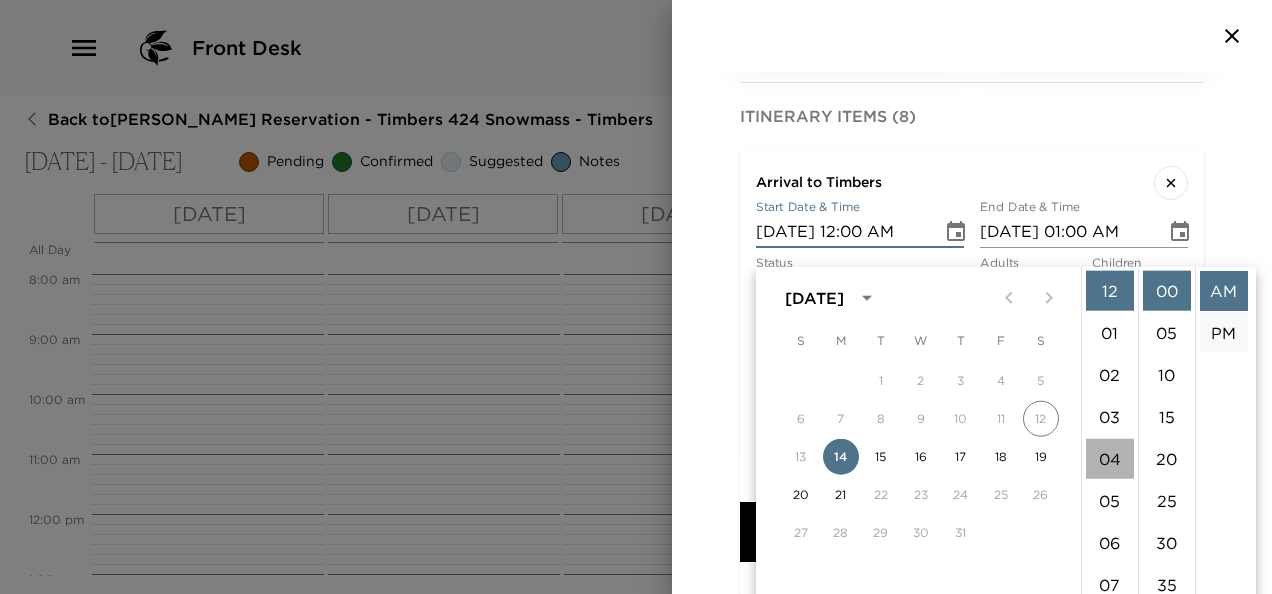 type on "[DATE] 04:00 AM" 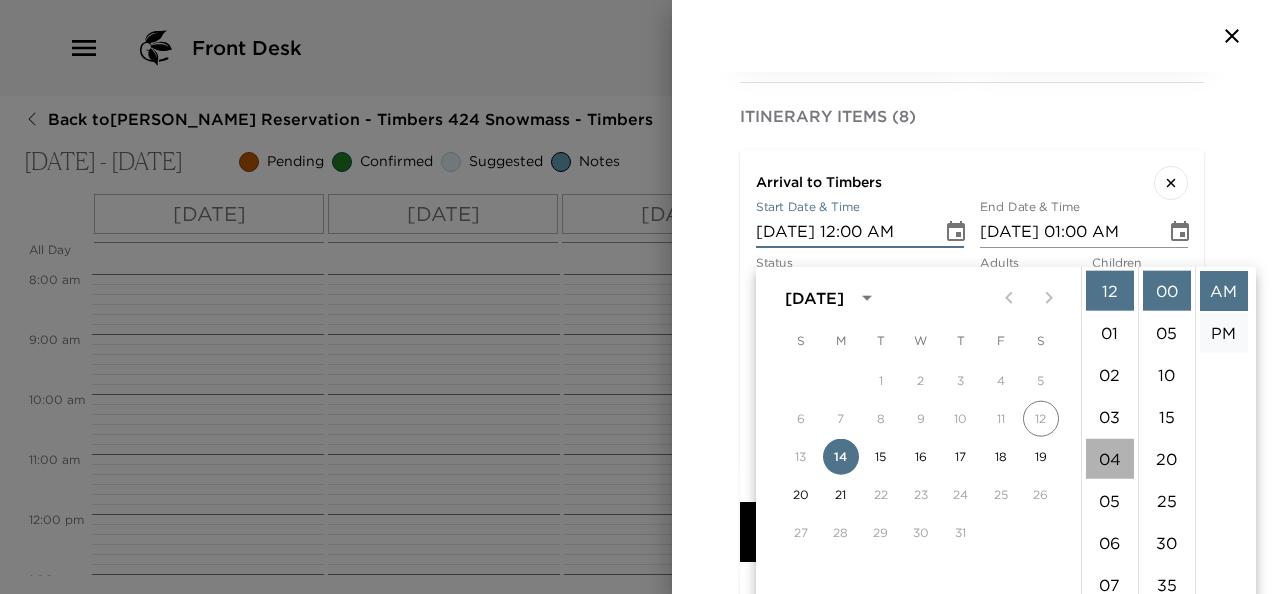 type on "[DATE] 05:00 AM" 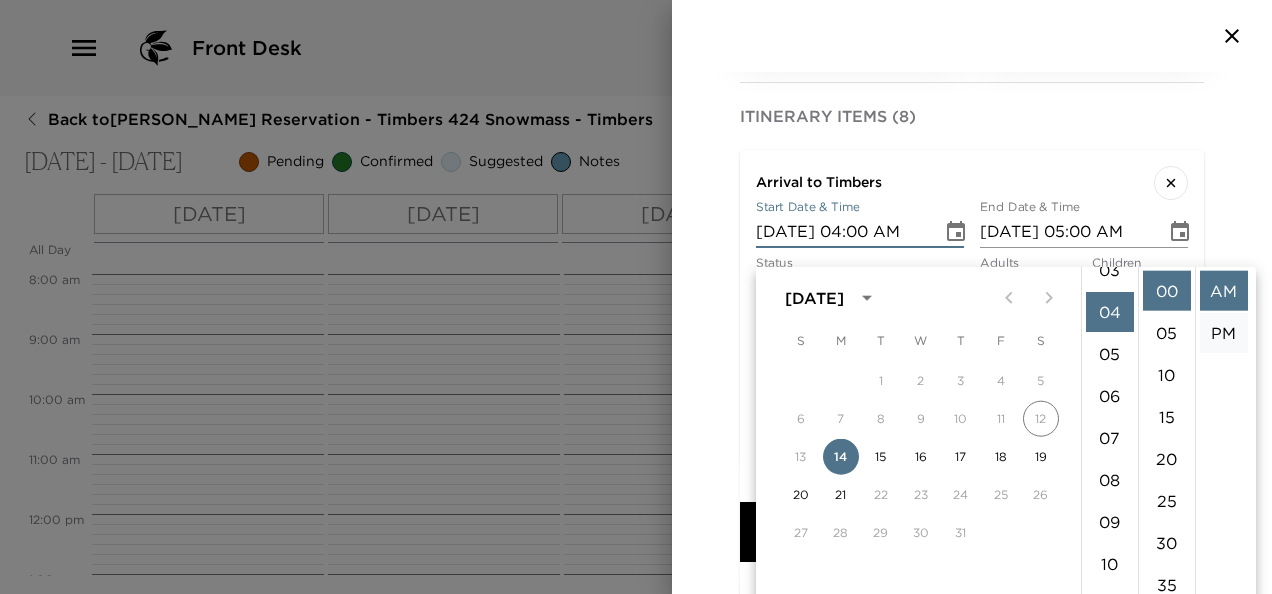 scroll, scrollTop: 168, scrollLeft: 0, axis: vertical 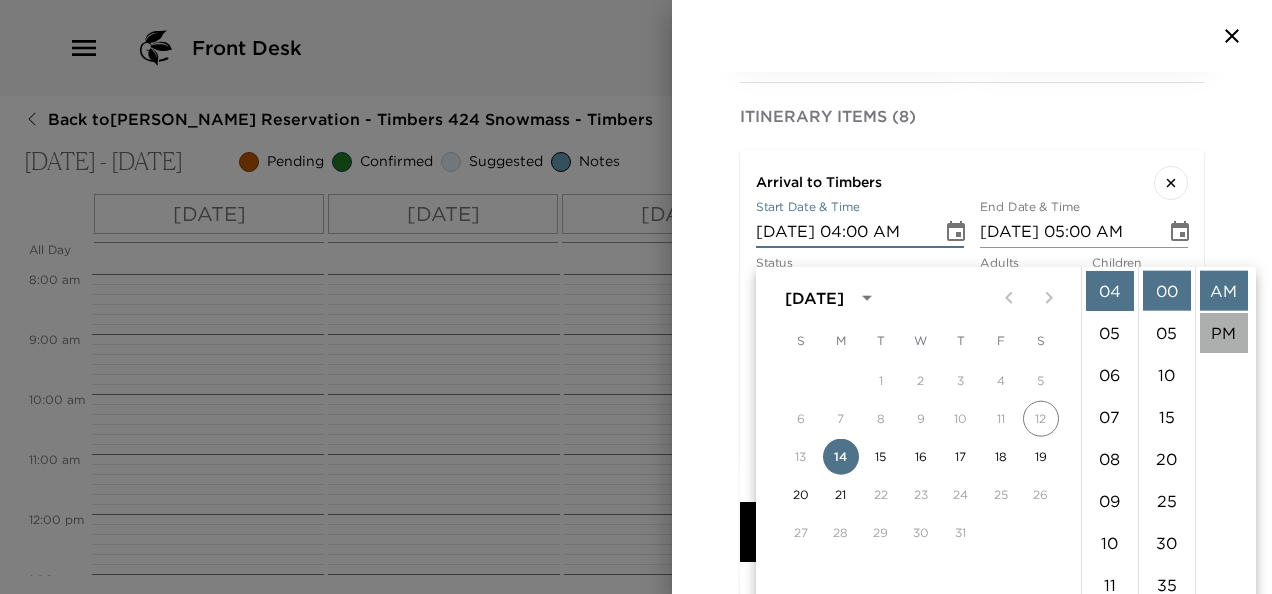 click on "PM" at bounding box center [1224, 333] 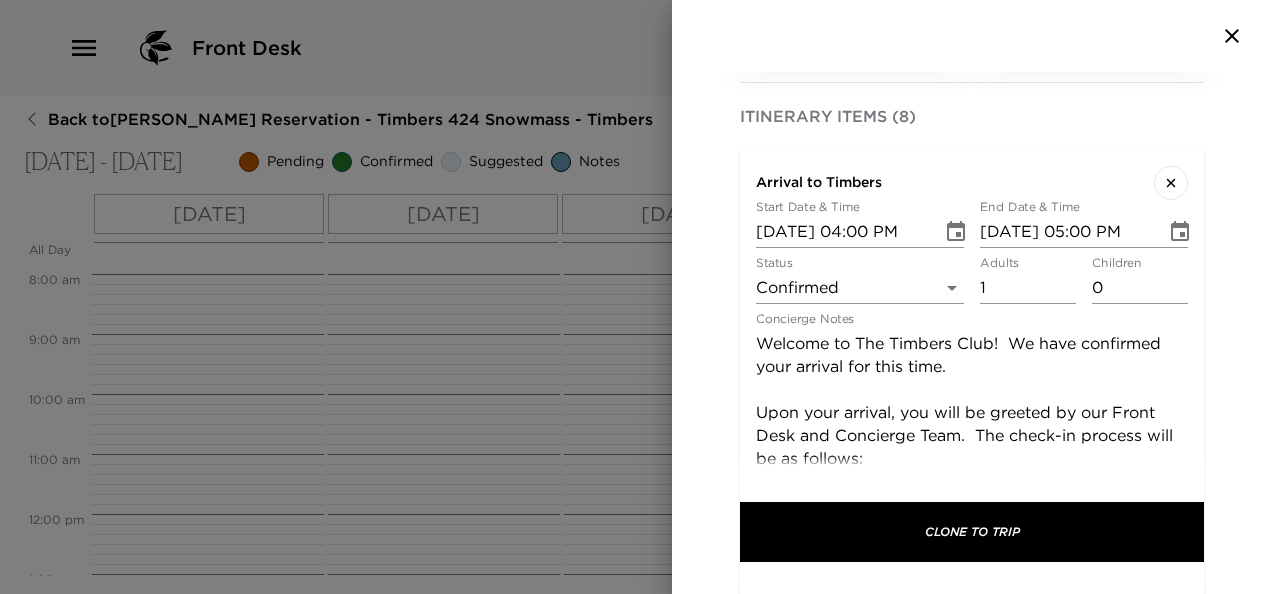 scroll, scrollTop: 0, scrollLeft: 0, axis: both 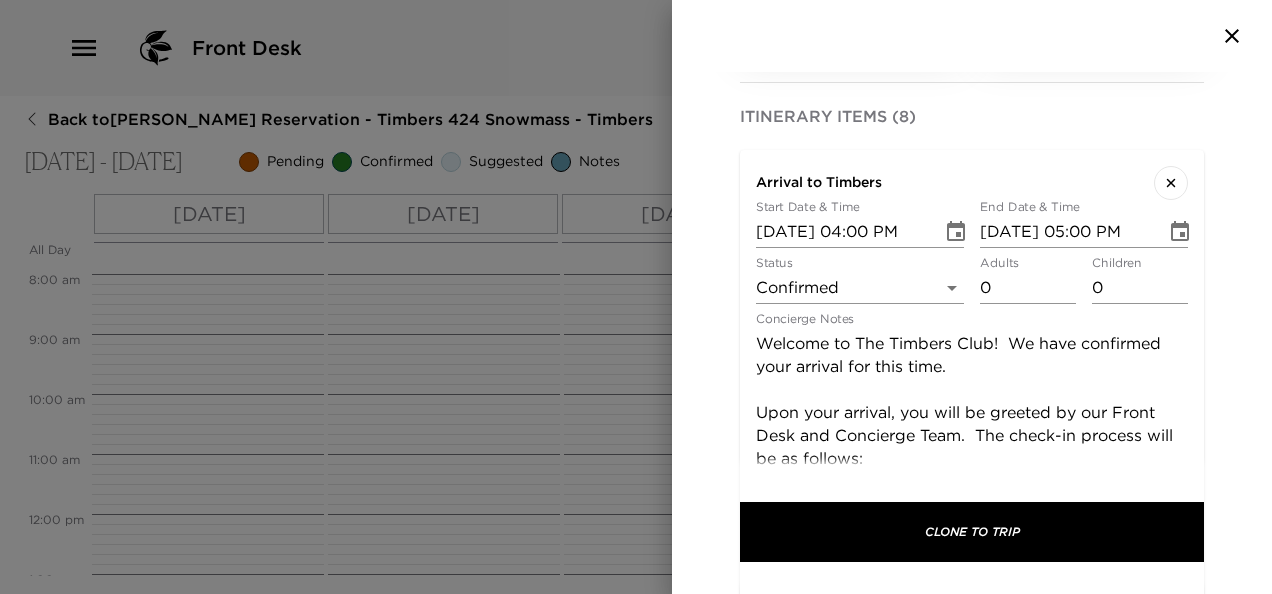 type on "0" 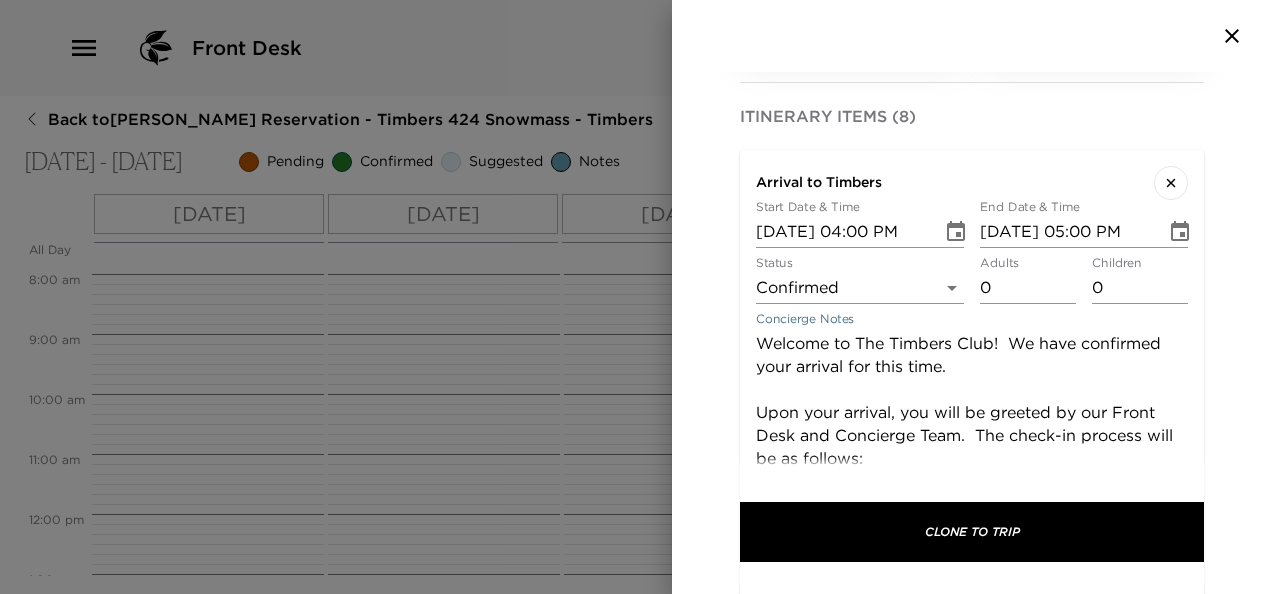 click on "Welcome to The Timbers Club!  We have confirmed your arrival for this time.
Upon your arrival, you will be greeted by our Front Desk and Concierge Team.  The check-in process will be as follows:
Your credit card will be recorded for any in-house incidentals.
You will be offered a tour of the clubhouse and facilities.
We will escort you and your luggage to your residence and provide an orientation of your residence amenities.
We are happy to assist you in any way during your stay and look forward to seeing you on property and around the facility." at bounding box center (972, 539) 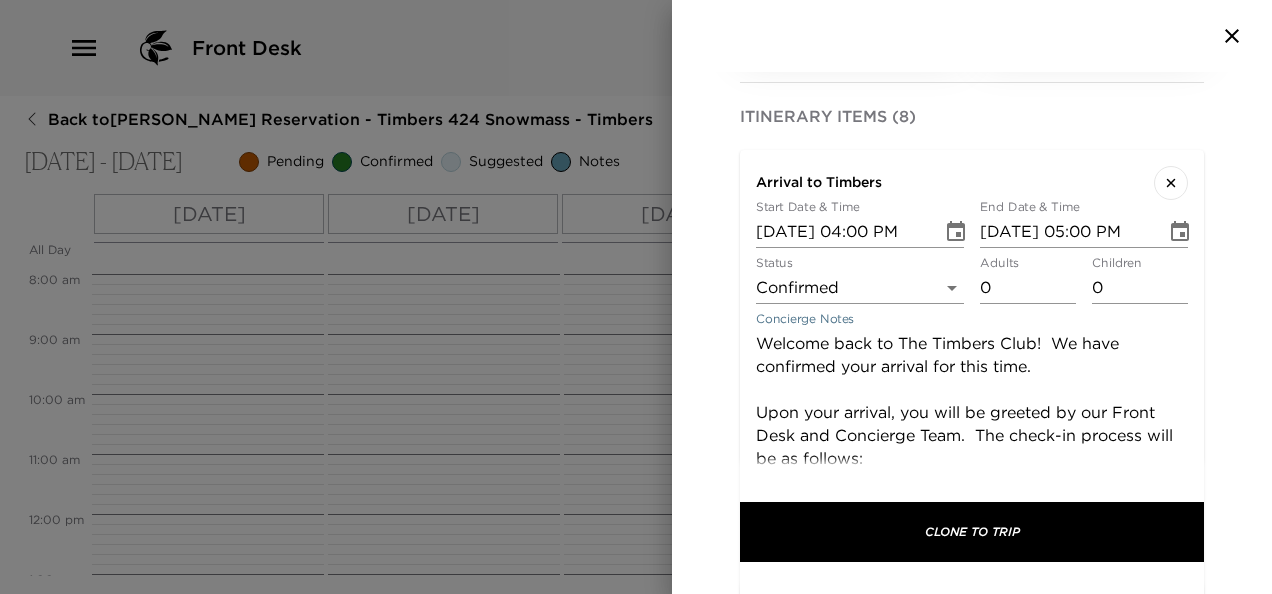 click on "Welcome back to The Timbers Club!  We have confirmed your arrival for this time.
Upon your arrival, you will be greeted by our Front Desk and Concierge Team.  The check-in process will be as follows:
Your credit card will be recorded for any in-house incidentals.
You will be offered a tour of the clubhouse and facilities.
We will escort you and your luggage to your residence and provide an orientation of your residence amenities.
We are happy to assist you in any way during your stay and look forward to seeing you on property and around the facility." at bounding box center (972, 539) 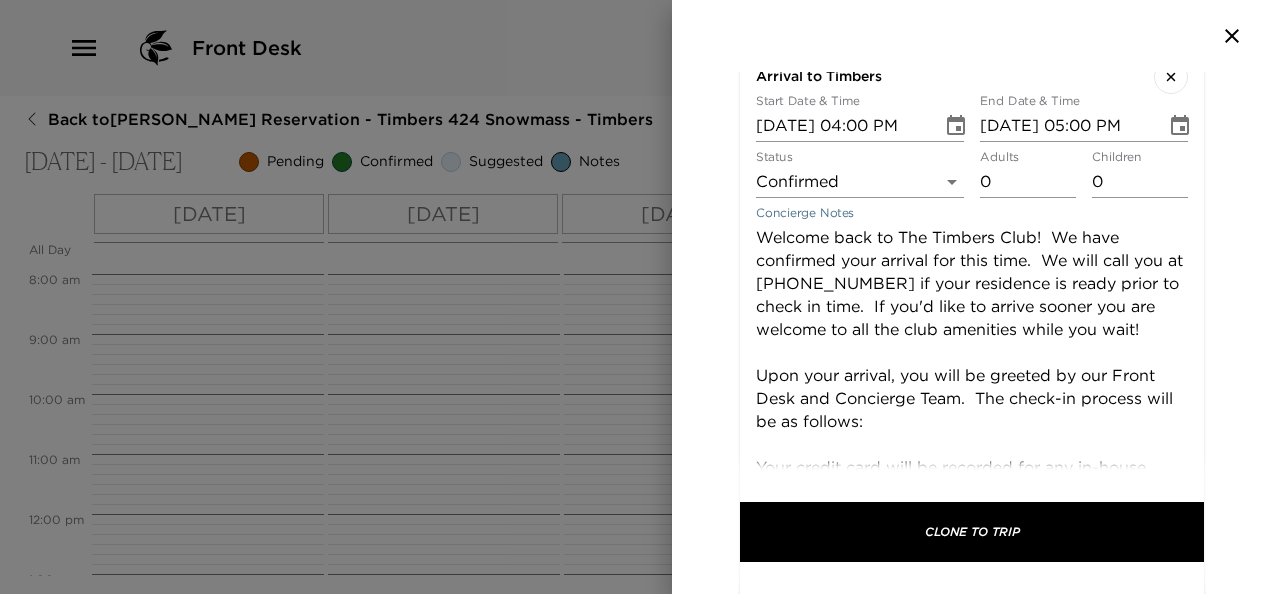 scroll, scrollTop: 514, scrollLeft: 0, axis: vertical 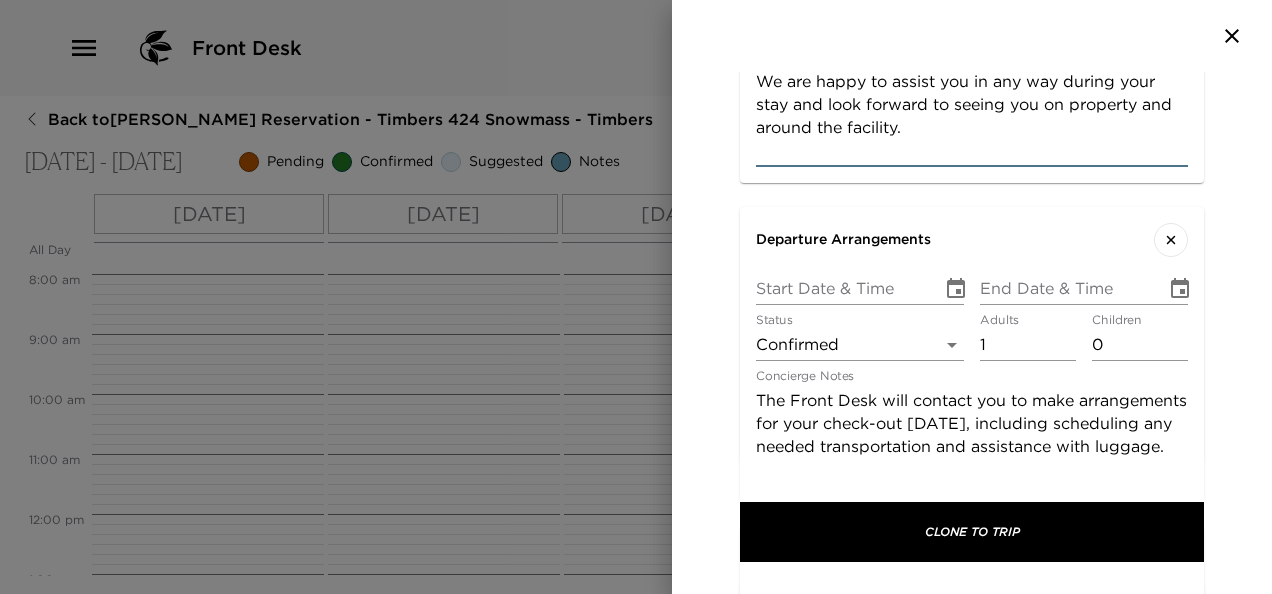 type on "Welcome back to The Timbers Club!  We have confirmed your arrival for this time.  We will call you at [PHONE_NUMBER] if your residence is ready prior to the 4pm check in time.  If you'd like to arrive sooner you are welcome to all the club amenities while you wait!
Upon your arrival, you will be greeted by our Front Desk and Concierge Team.  The check-in process will be as follows:
Your credit card will be recorded for any in-house incidentals.
You will be offered a tour of the clubhouse and facilities.
We will escort you and your luggage to your residence and provide an orientation of your residence amenities.
We are happy to assist you in any way during your stay and look forward to seeing you on property and around the facility." 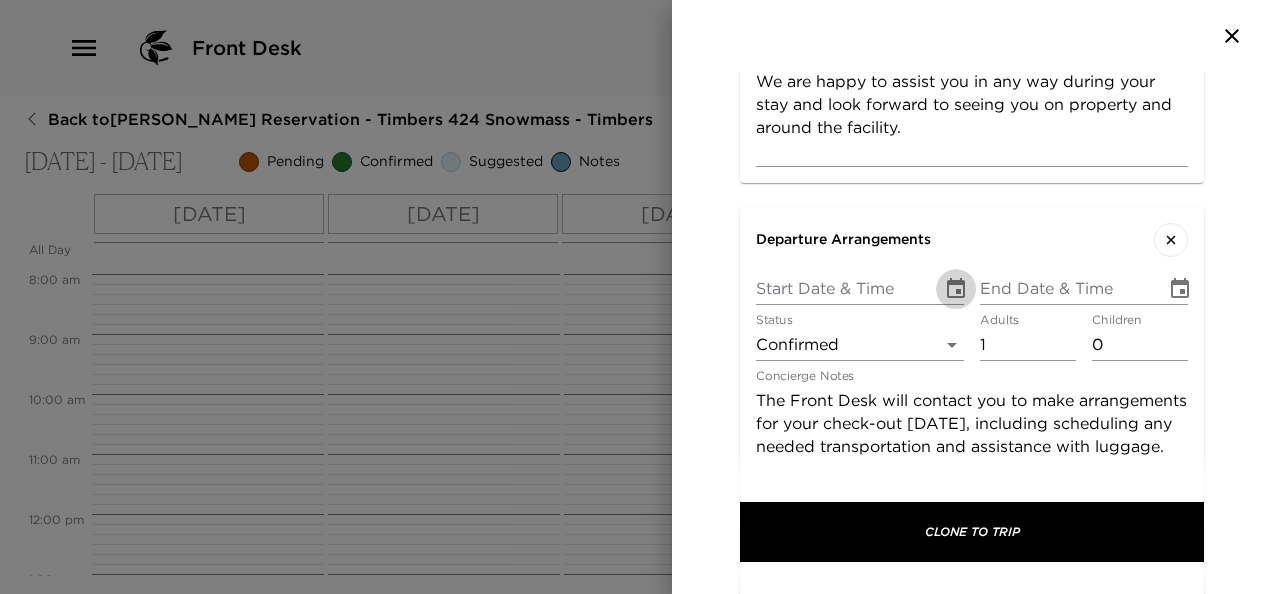 click 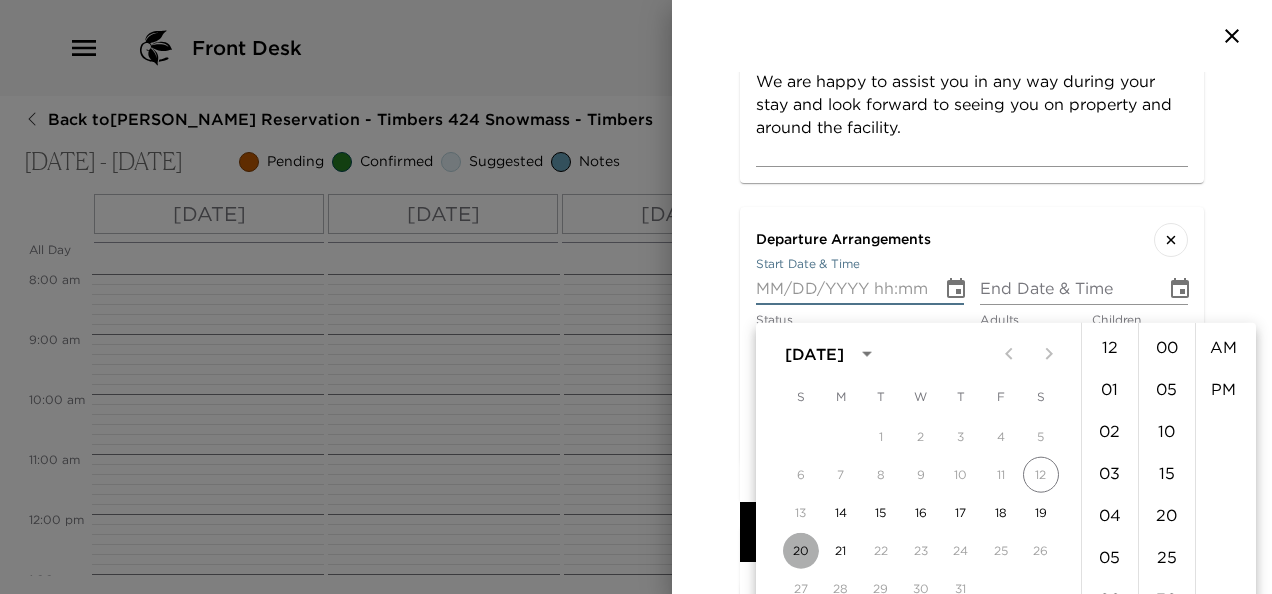 click on "20" at bounding box center (801, 551) 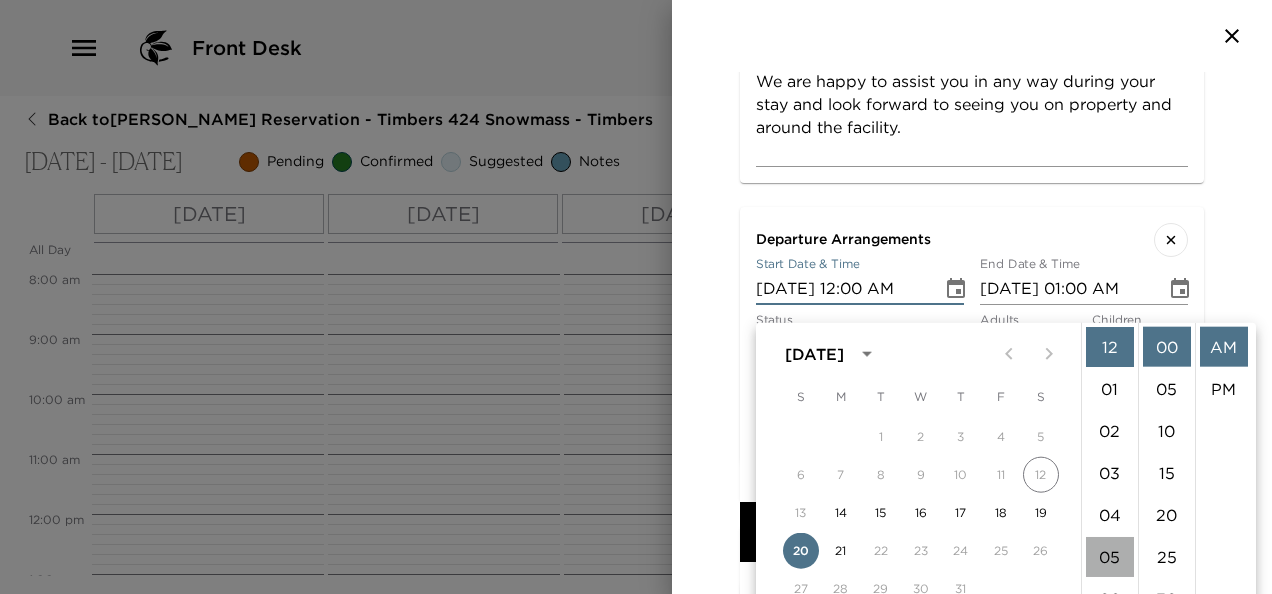 click on "05" at bounding box center (1110, 557) 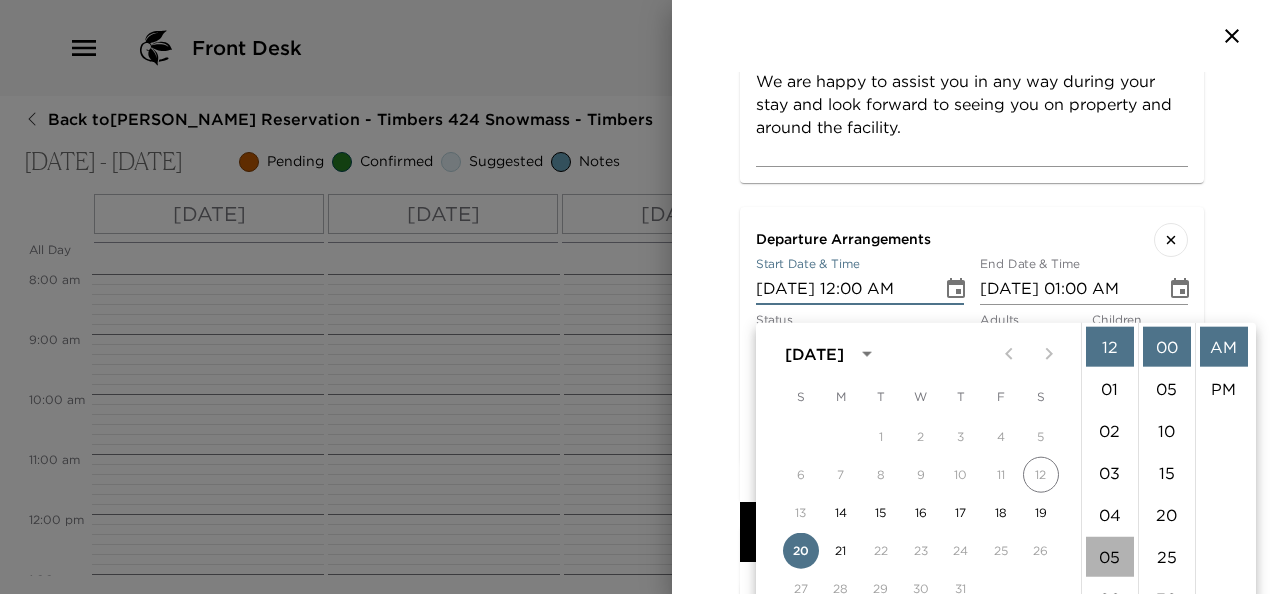 type on "[DATE] 05:00 AM" 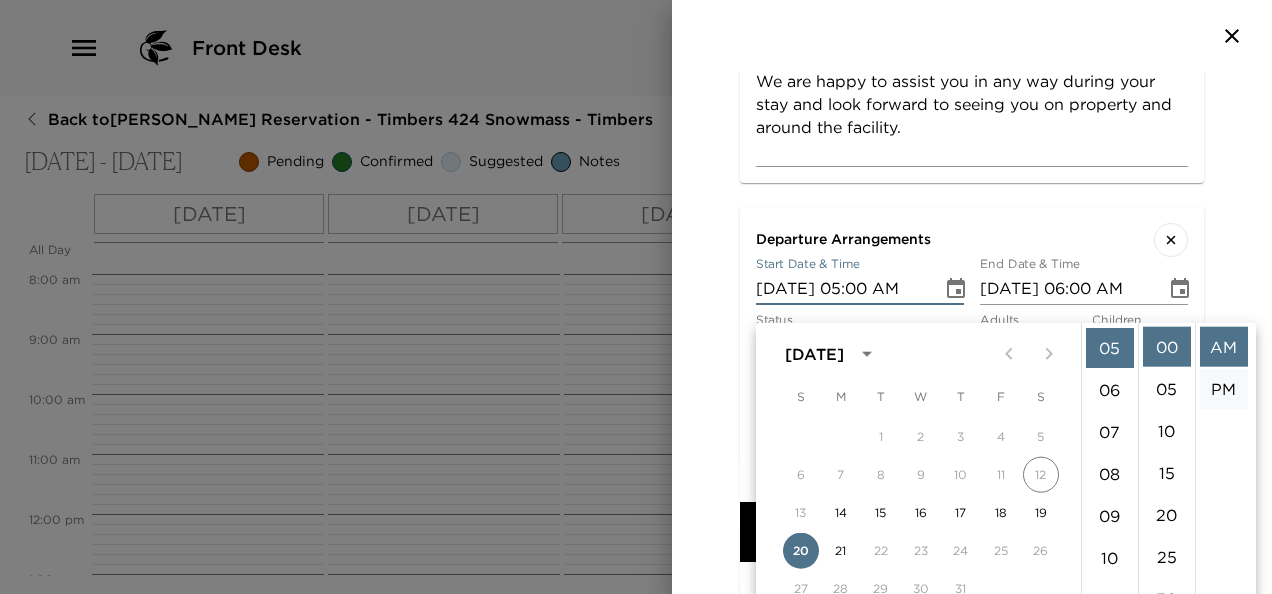 scroll, scrollTop: 210, scrollLeft: 0, axis: vertical 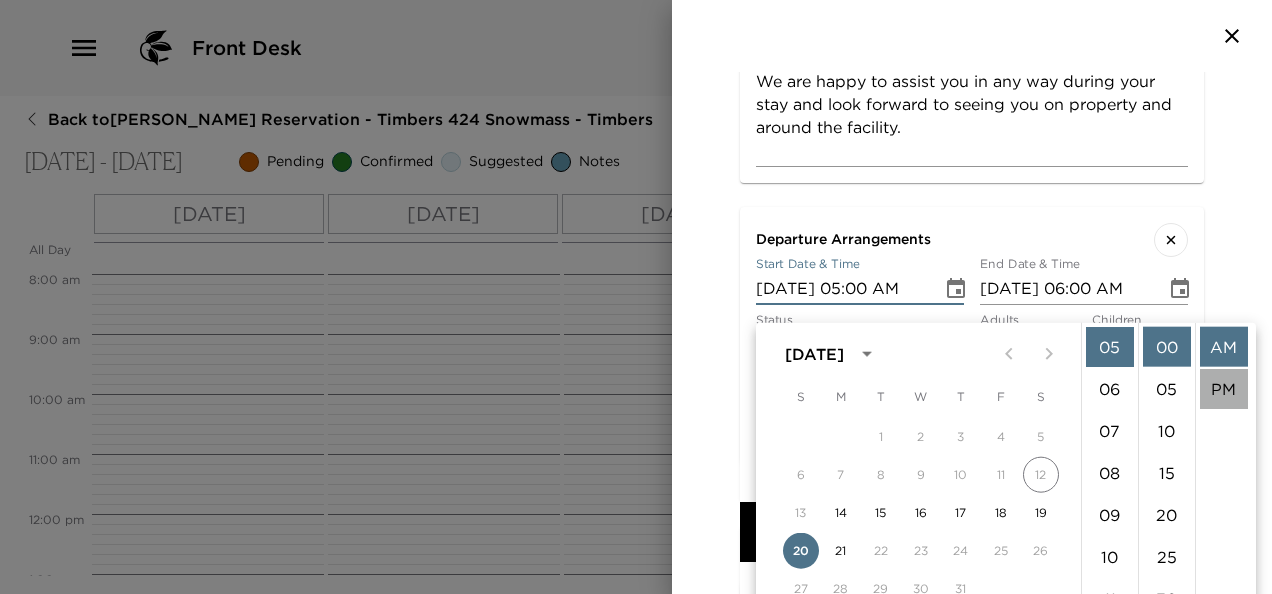 click on "PM" at bounding box center [1224, 389] 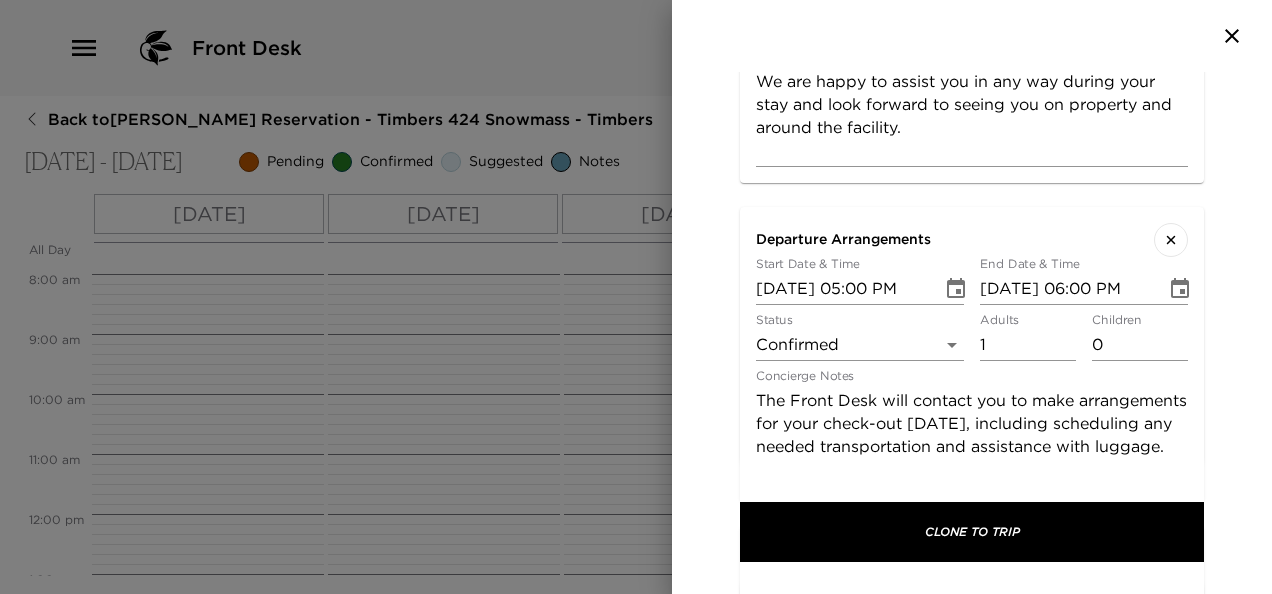 scroll, scrollTop: 0, scrollLeft: 0, axis: both 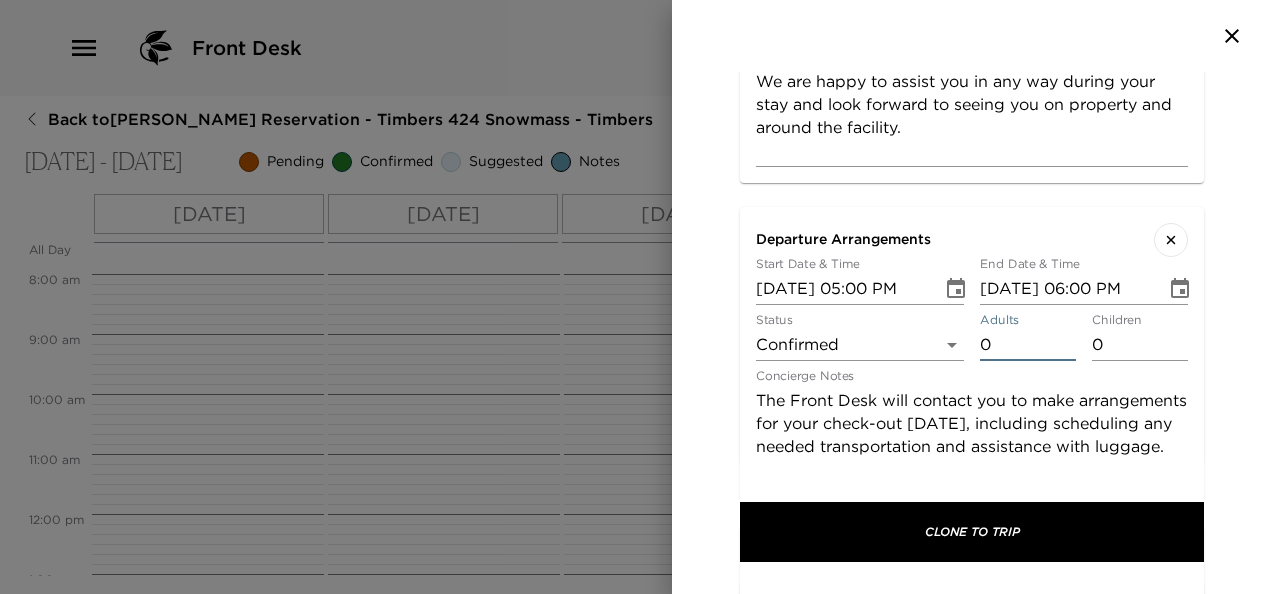 type on "0" 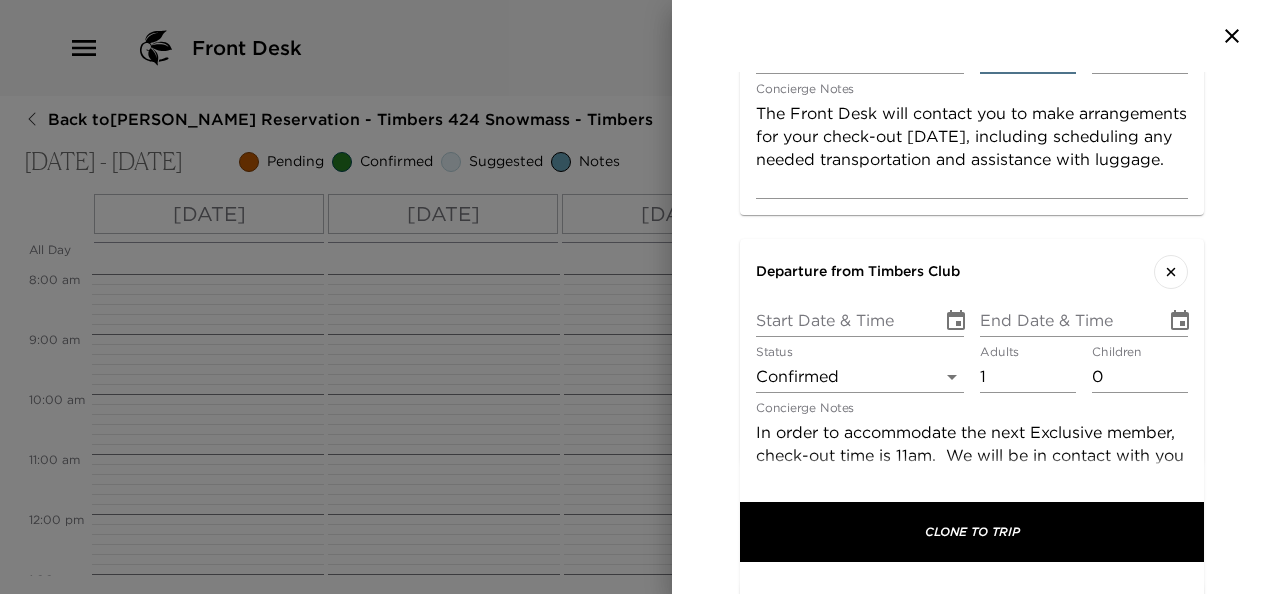 scroll, scrollTop: 1372, scrollLeft: 0, axis: vertical 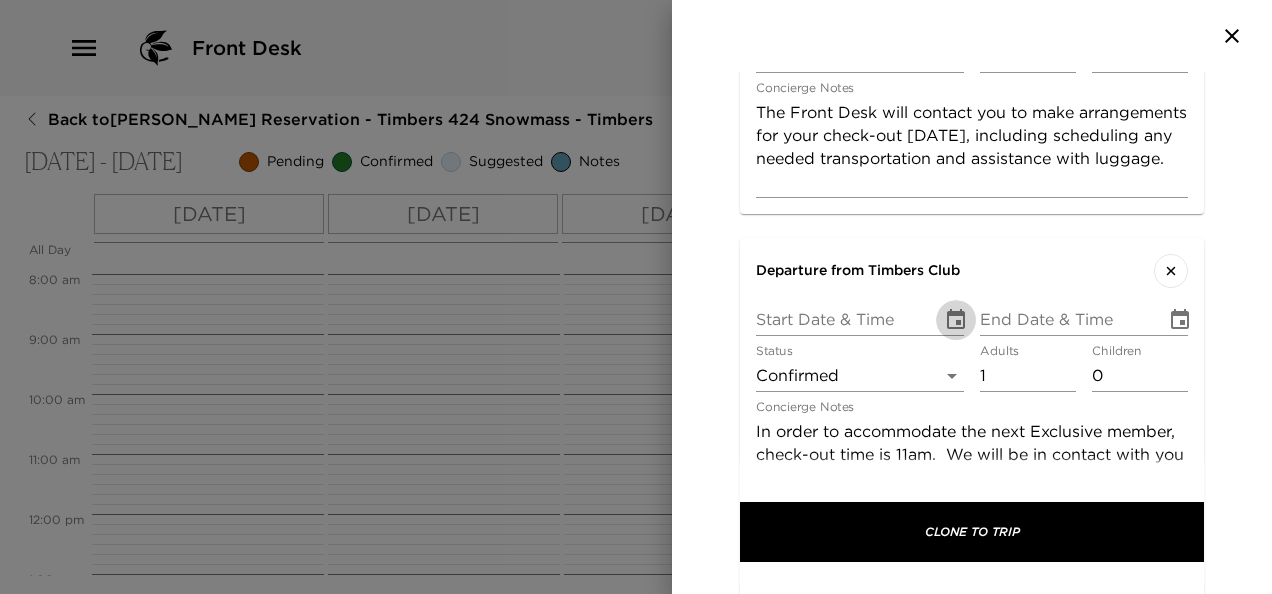 click 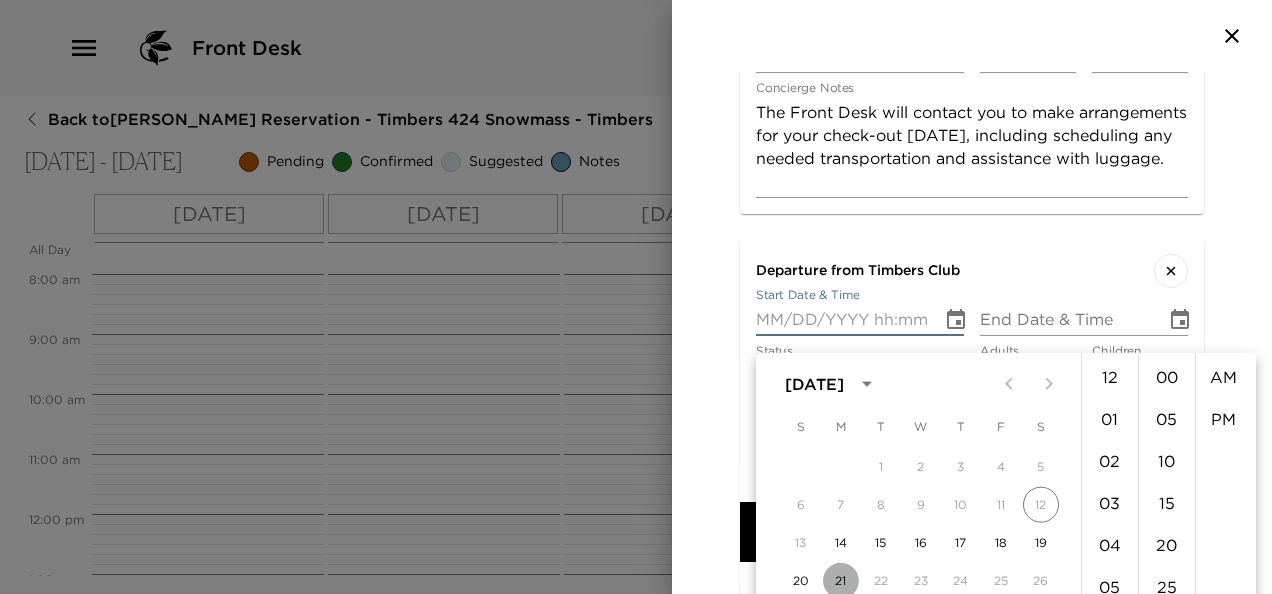 click on "21" at bounding box center [841, 581] 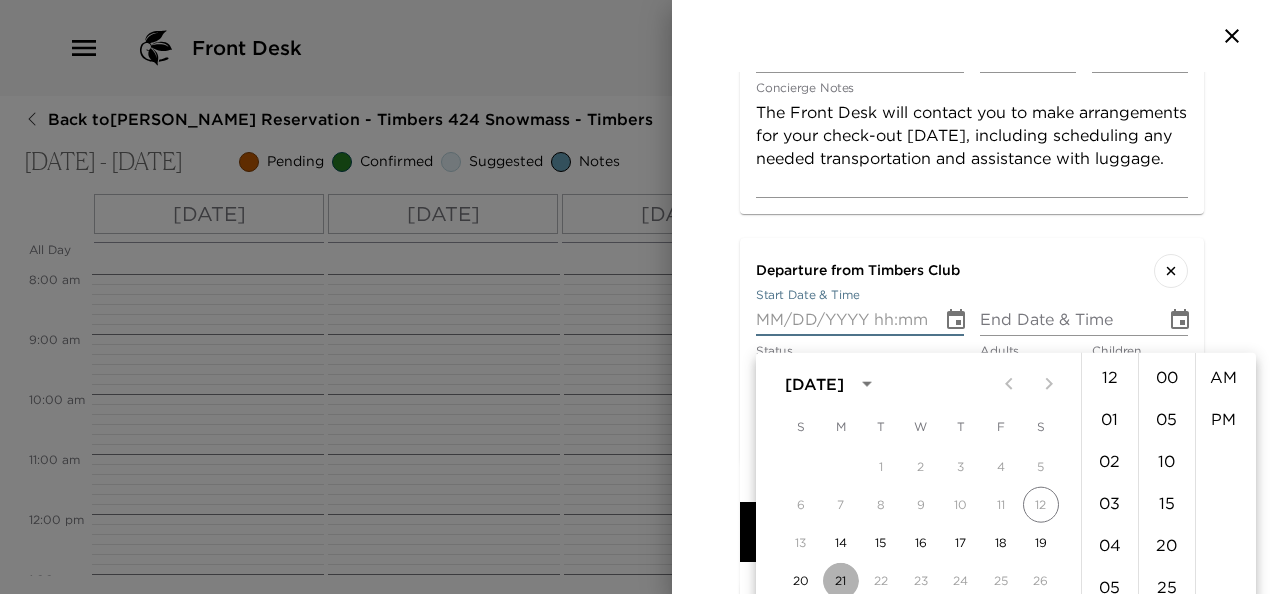 type on "[DATE] 12:00 AM" 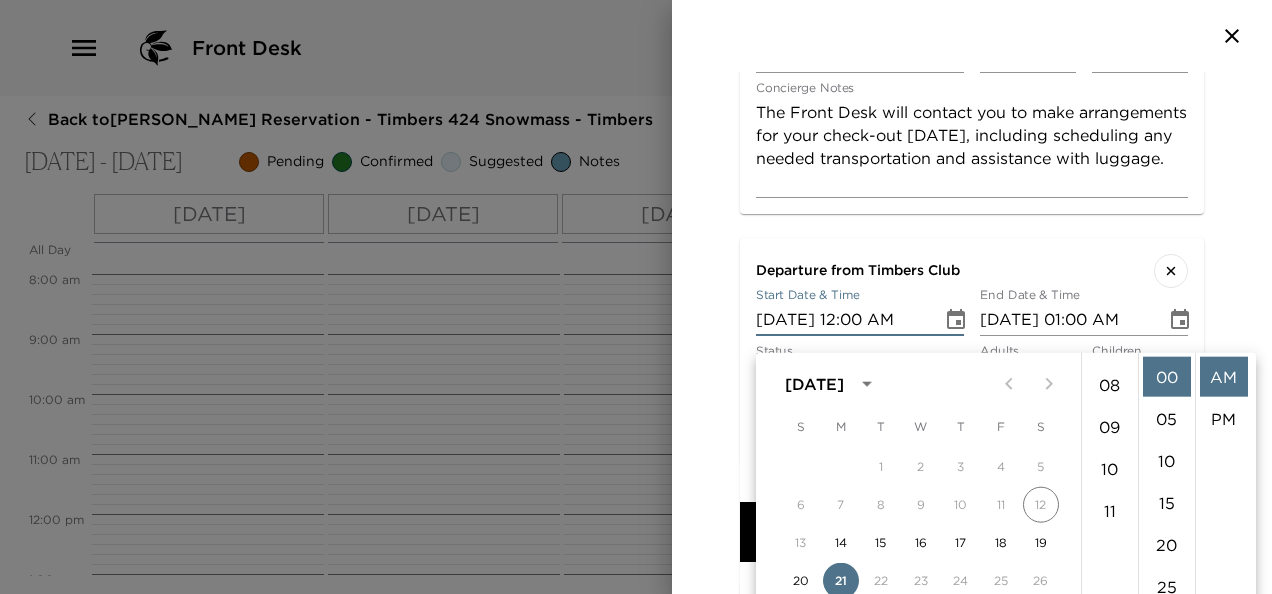 scroll, scrollTop: 328, scrollLeft: 0, axis: vertical 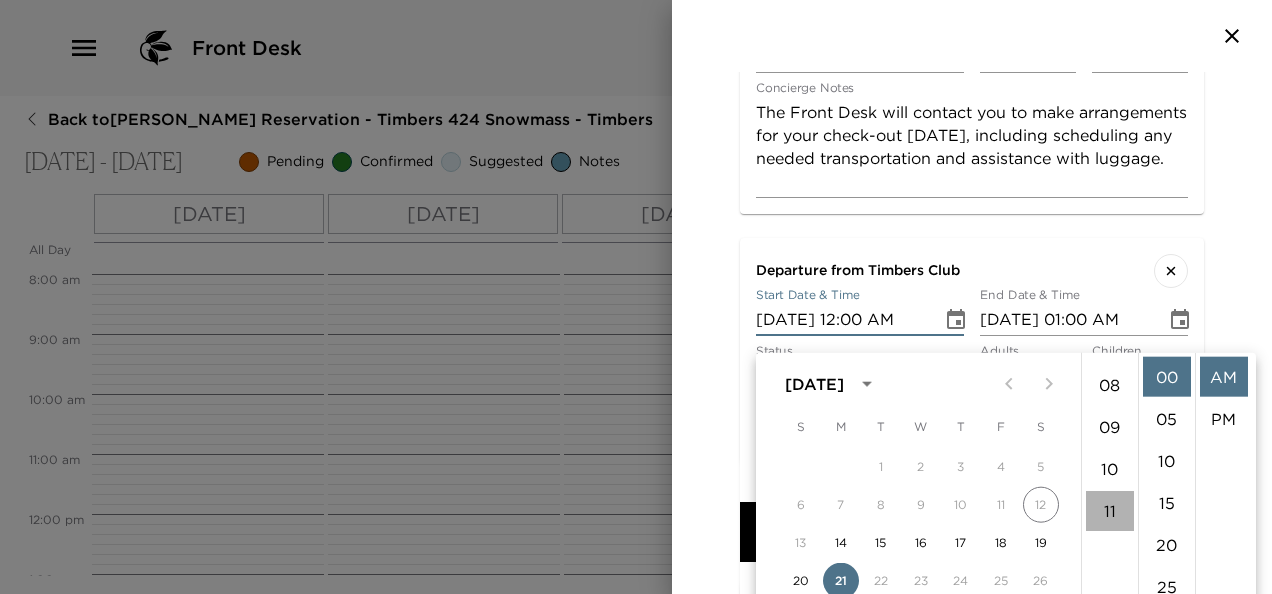 click on "11" at bounding box center (1110, 511) 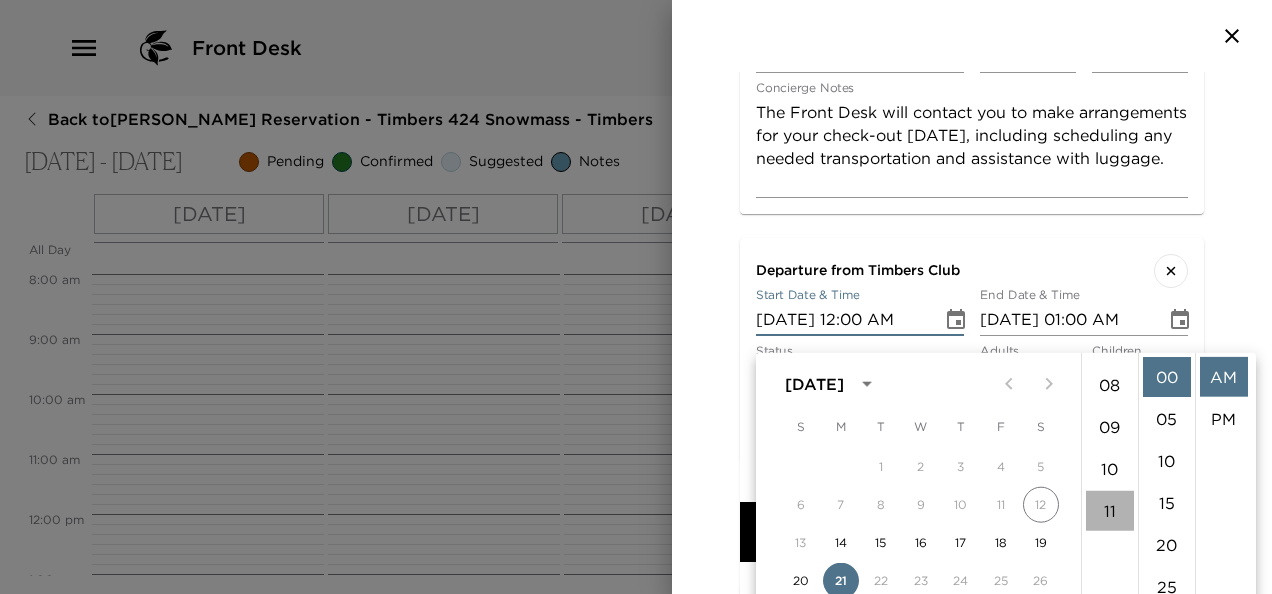 type on "[DATE] 11:00 AM" 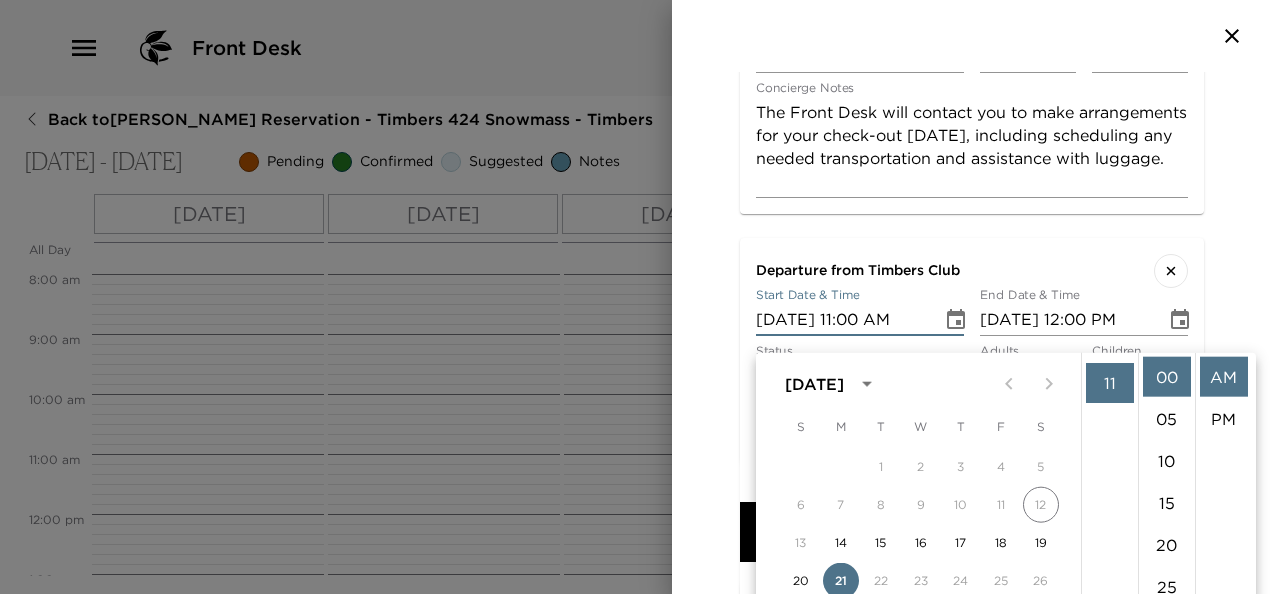 scroll, scrollTop: 462, scrollLeft: 0, axis: vertical 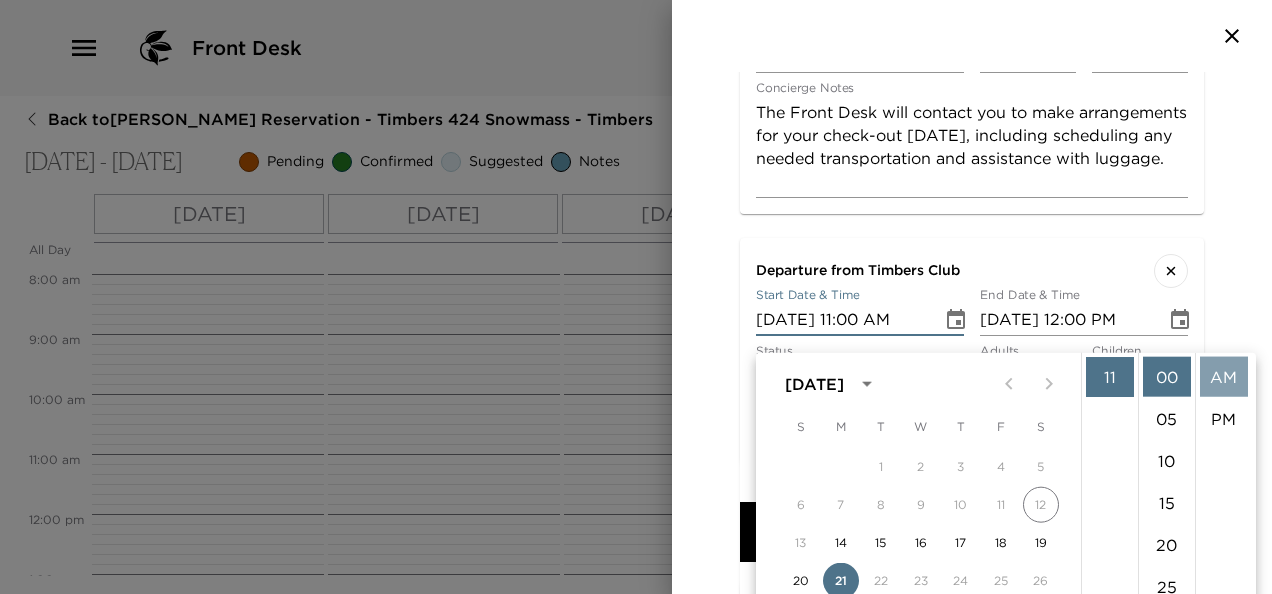 click on "AM" at bounding box center (1224, 377) 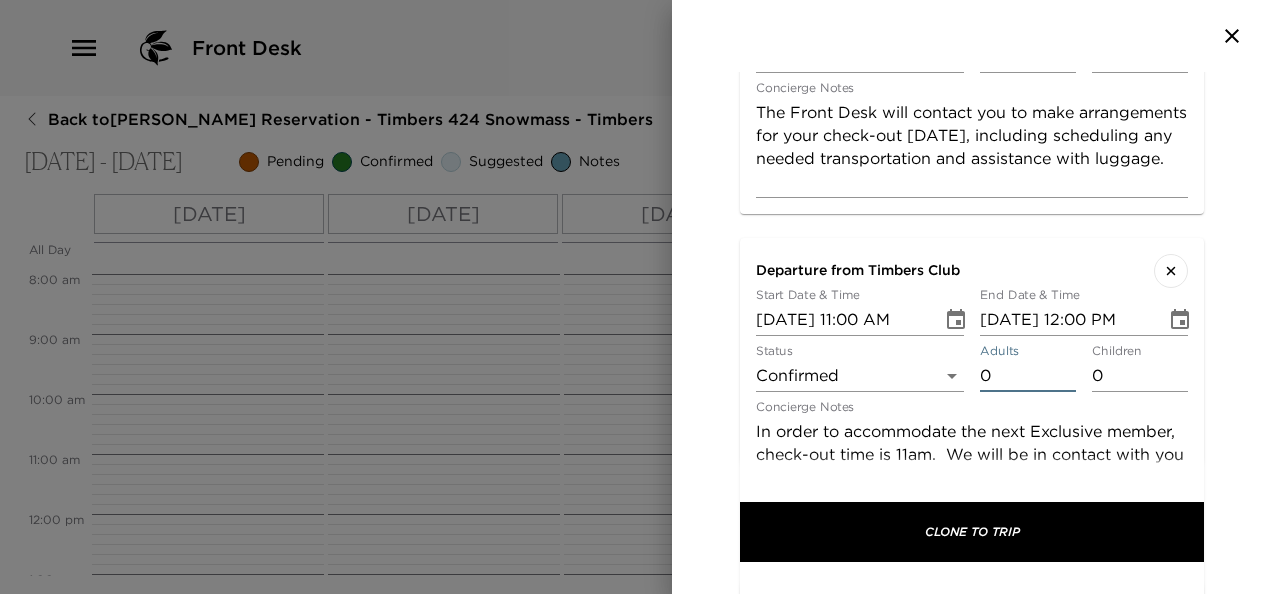 type on "0" 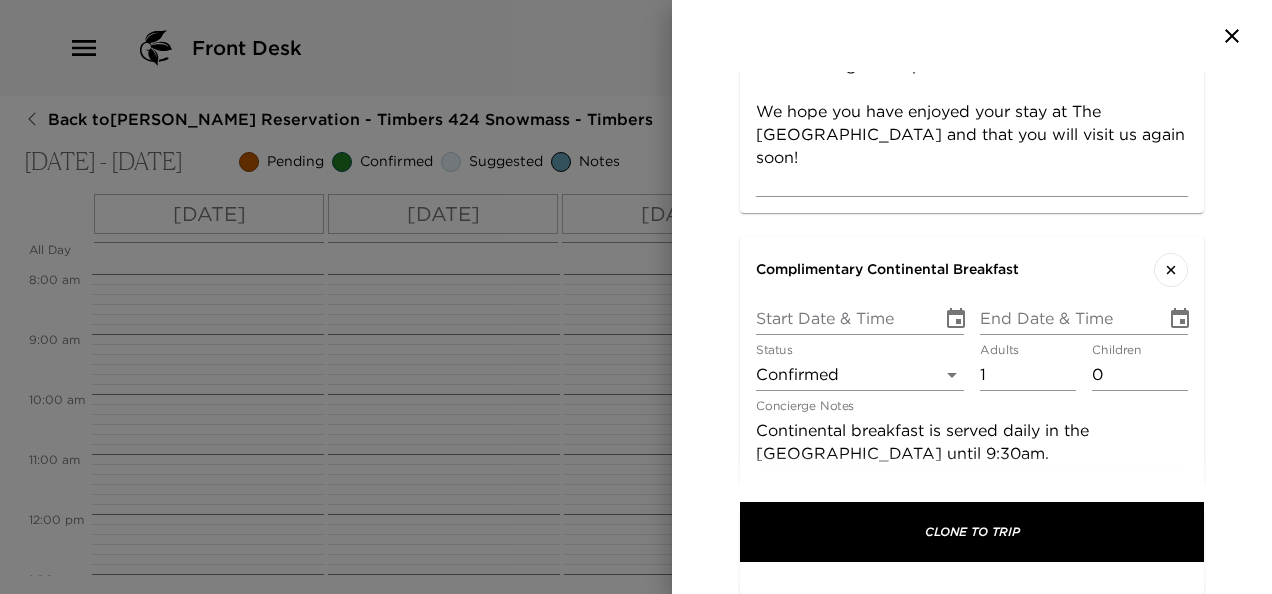 scroll, scrollTop: 2056, scrollLeft: 0, axis: vertical 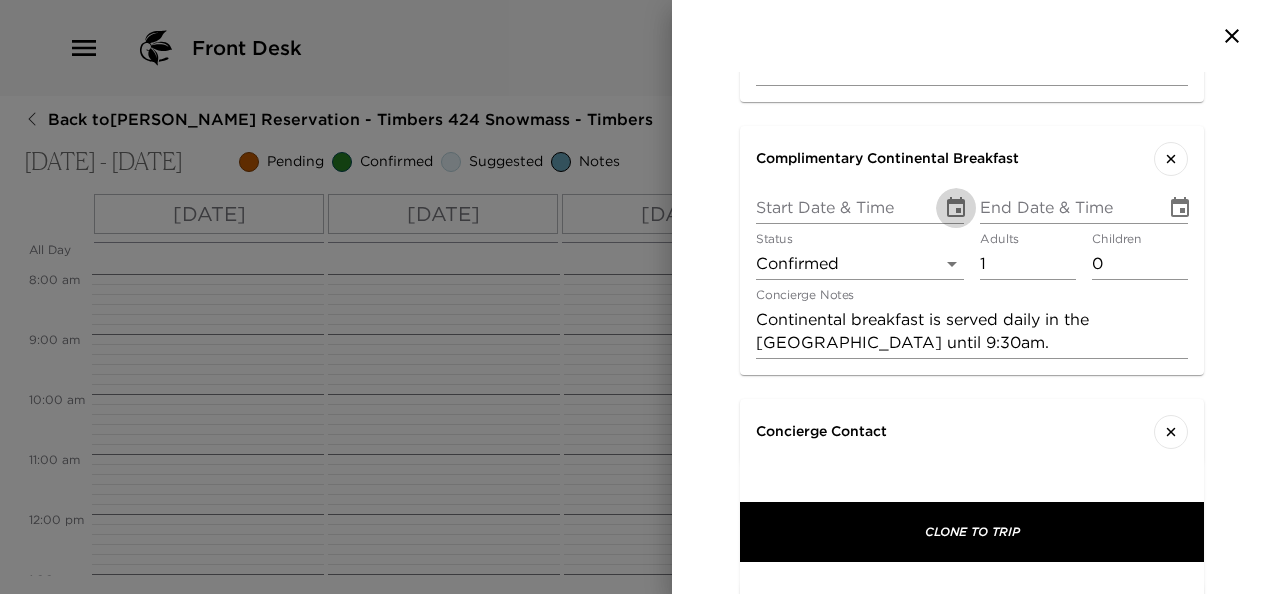 click 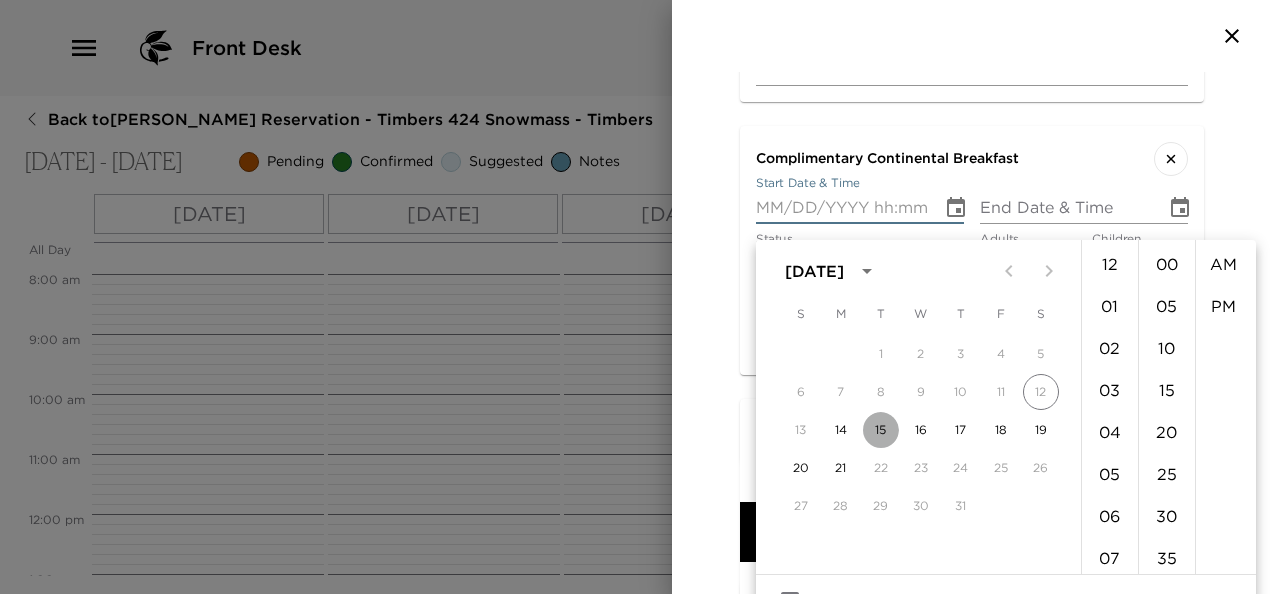 click on "15" at bounding box center [881, 430] 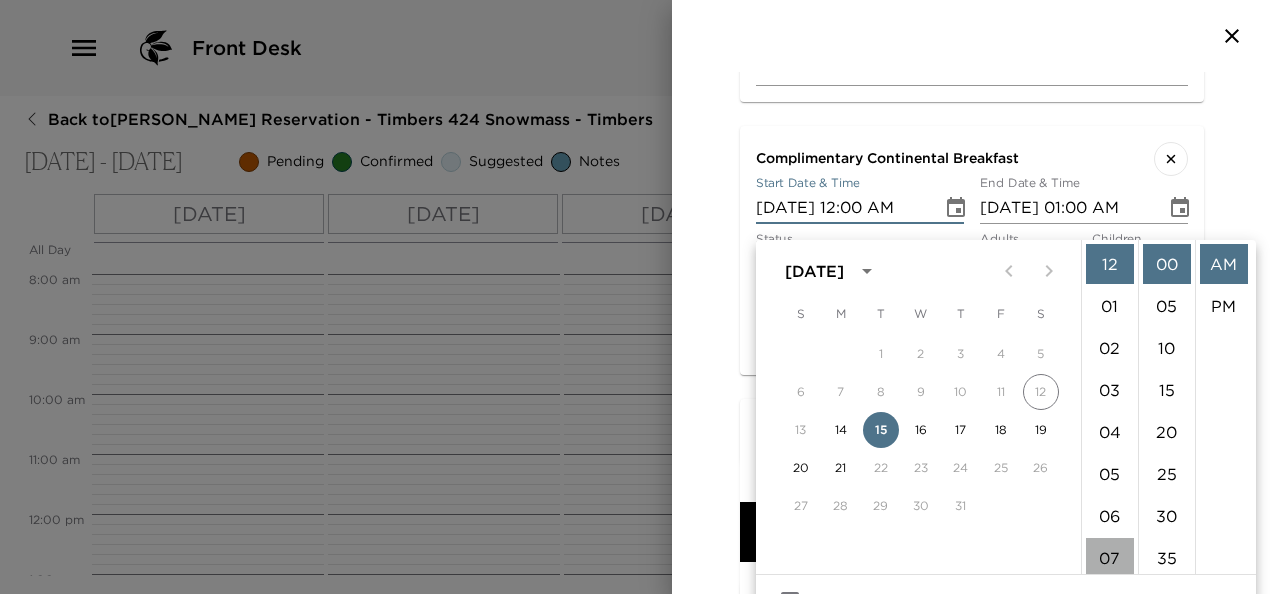 click on "07" at bounding box center [1110, 558] 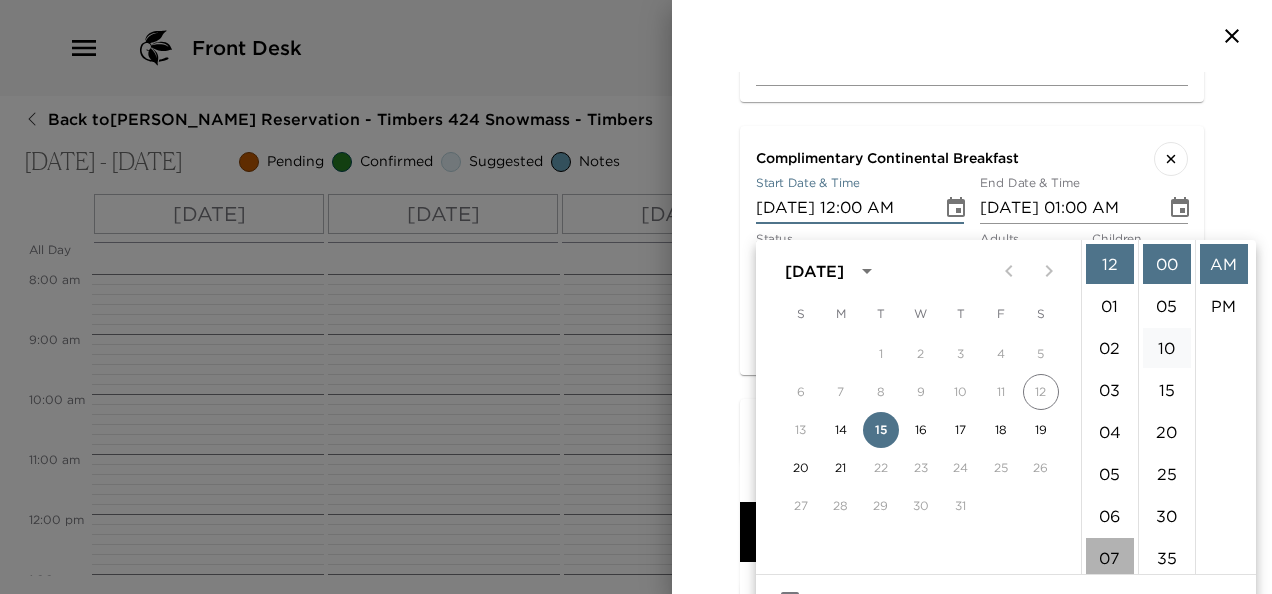 type on "[DATE] 07:00 AM" 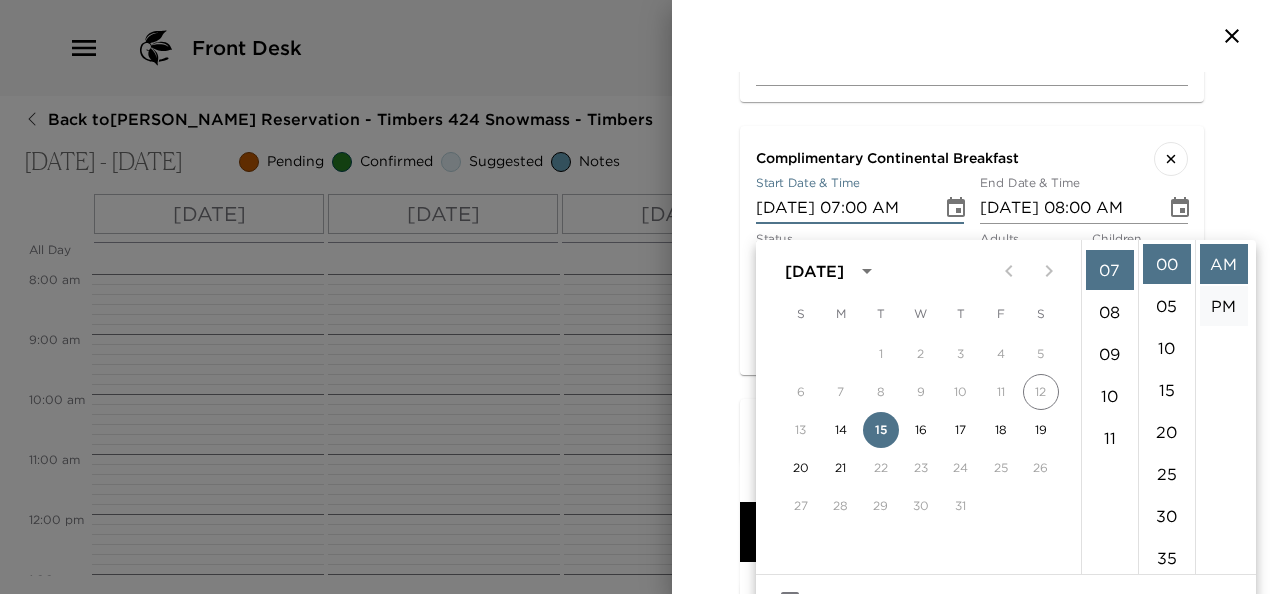 scroll, scrollTop: 294, scrollLeft: 0, axis: vertical 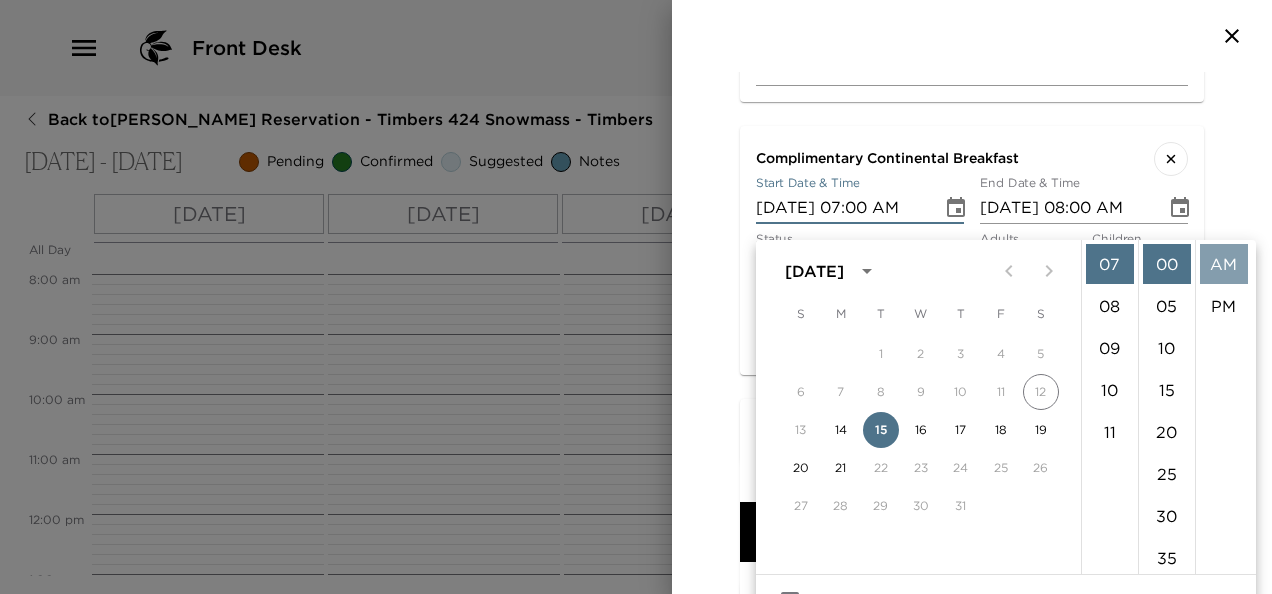 click on "AM" at bounding box center (1224, 264) 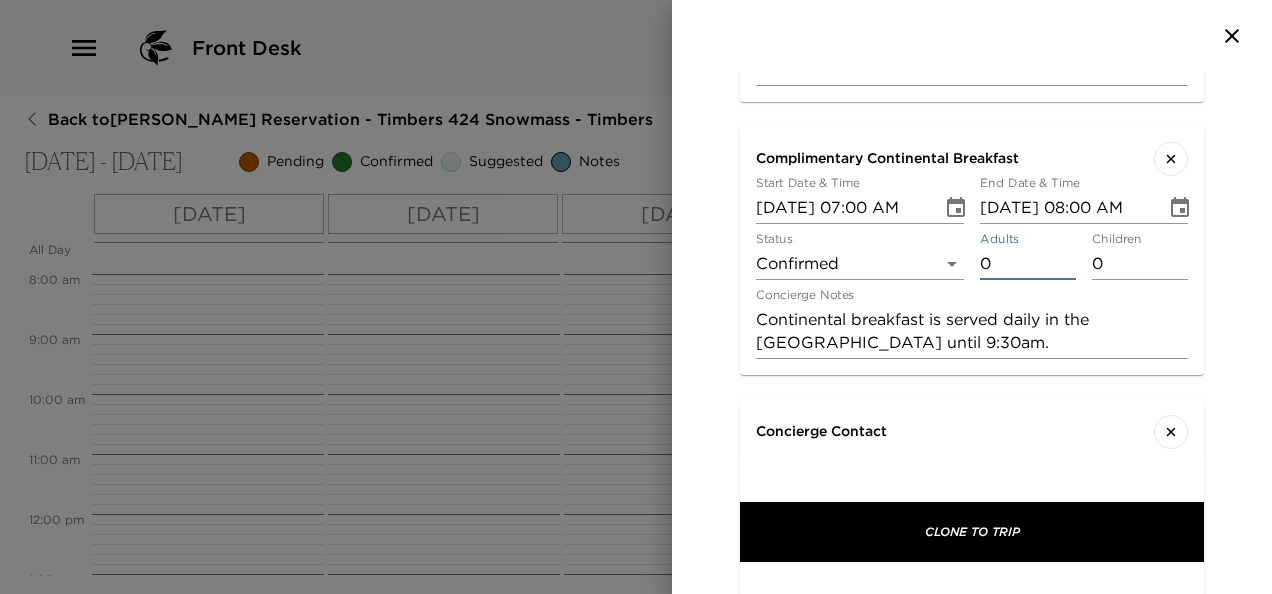 type on "0" 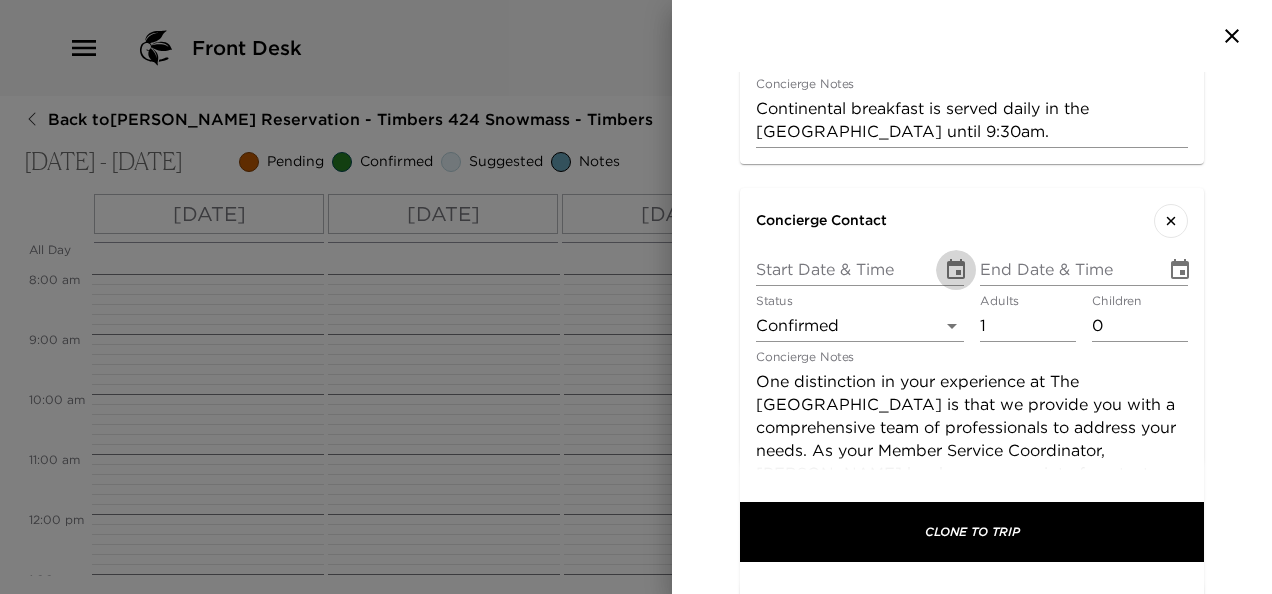 click 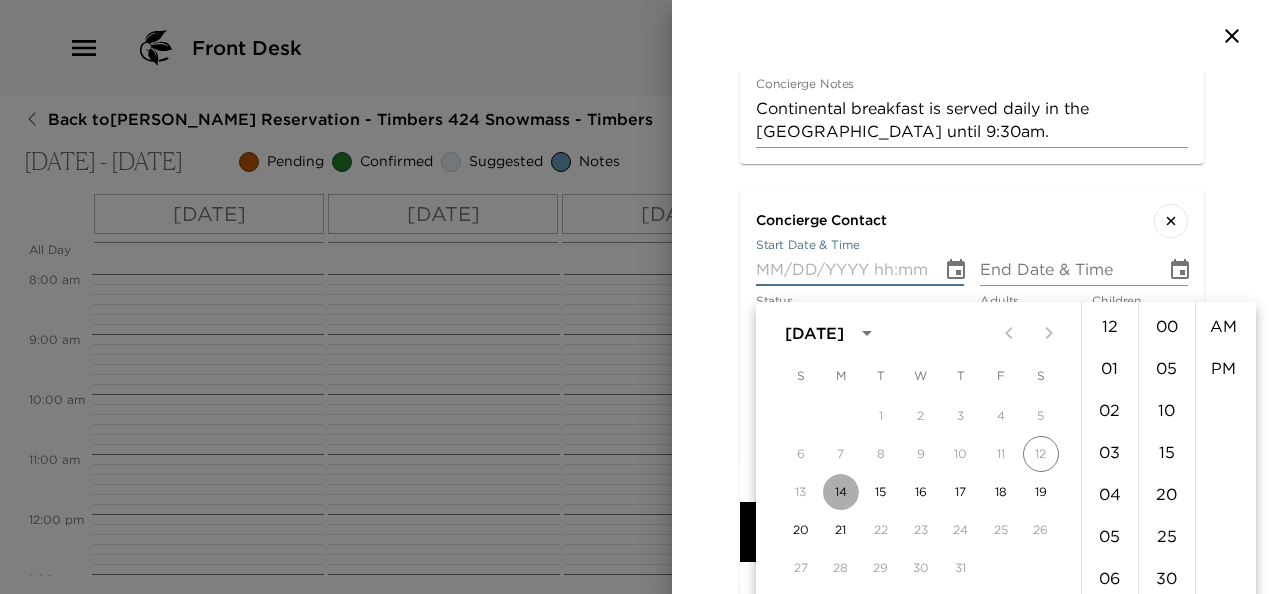 click on "14" at bounding box center [841, 492] 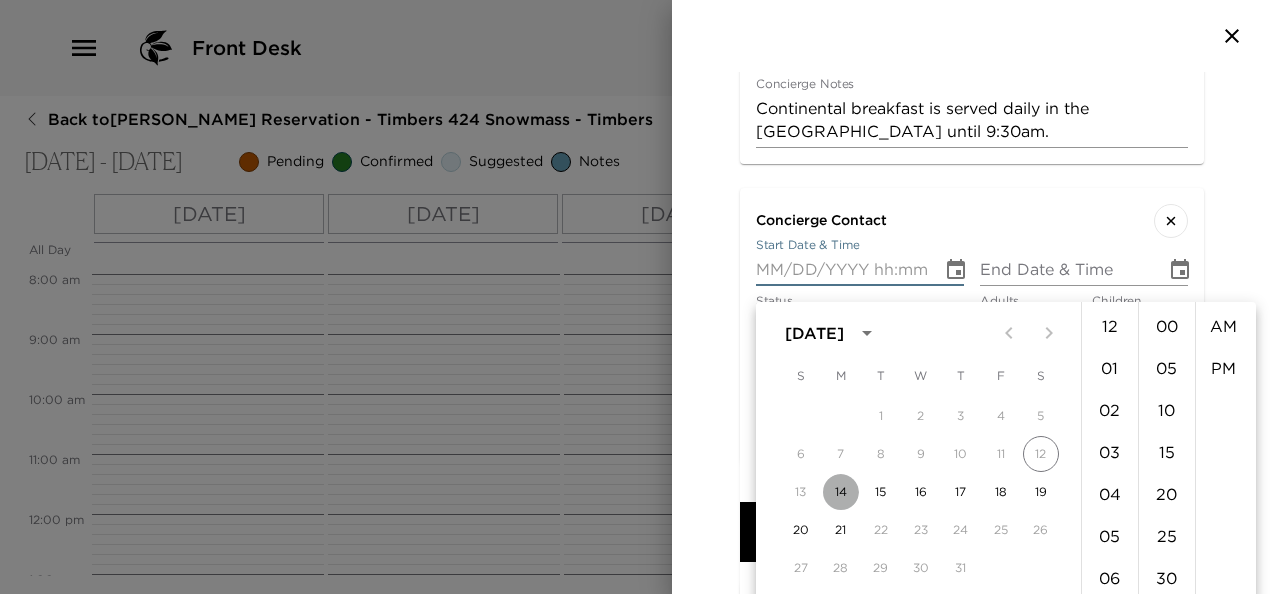 type on "[DATE] 12:00 AM" 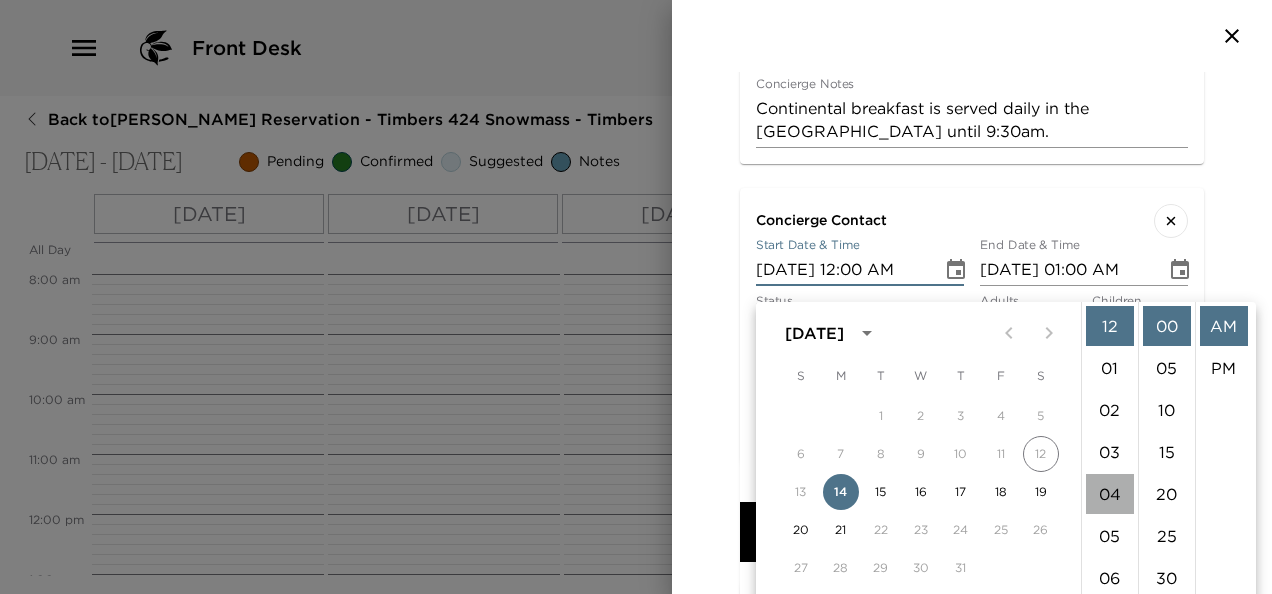 click on "04" at bounding box center (1110, 494) 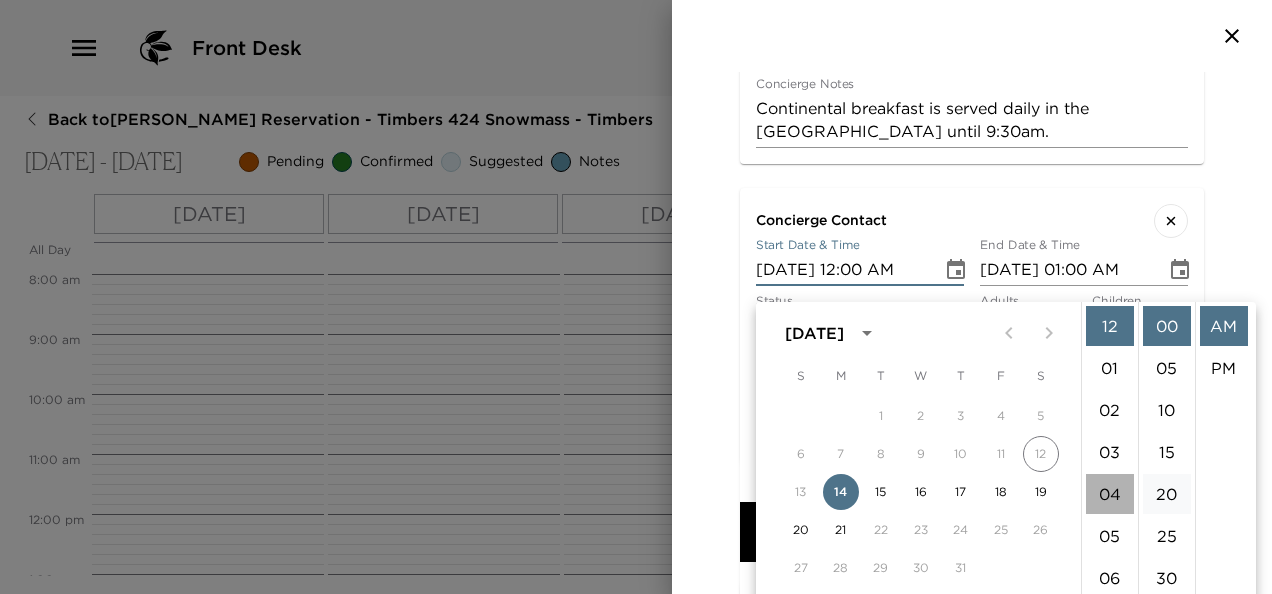 type on "[DATE] 04:00 AM" 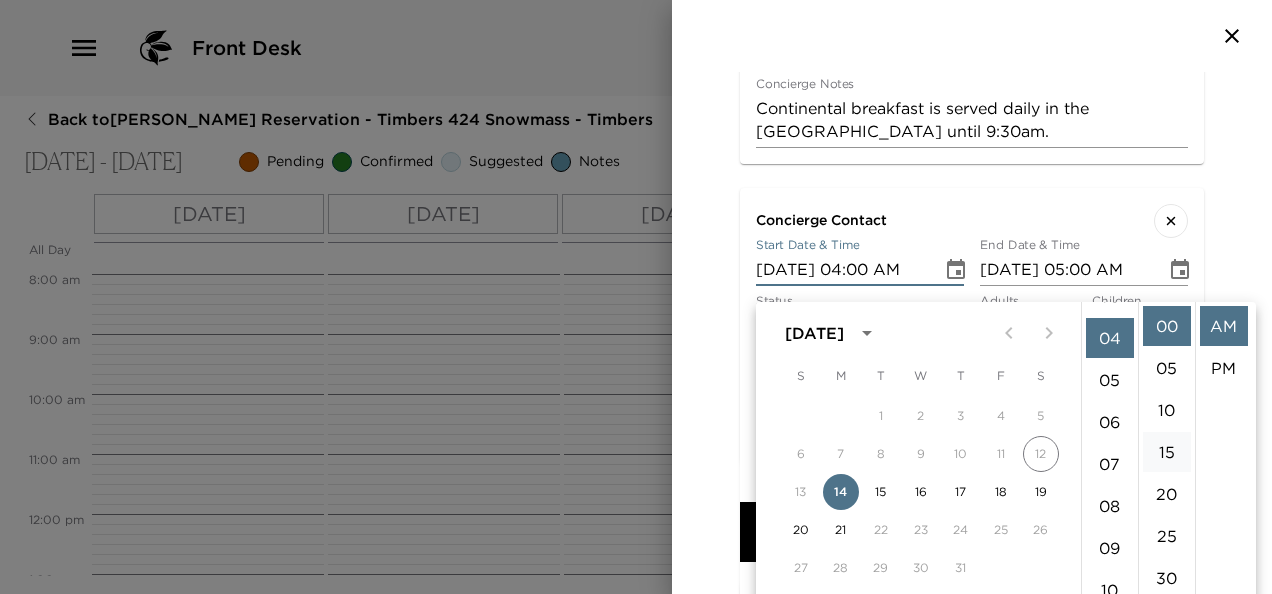 scroll, scrollTop: 168, scrollLeft: 0, axis: vertical 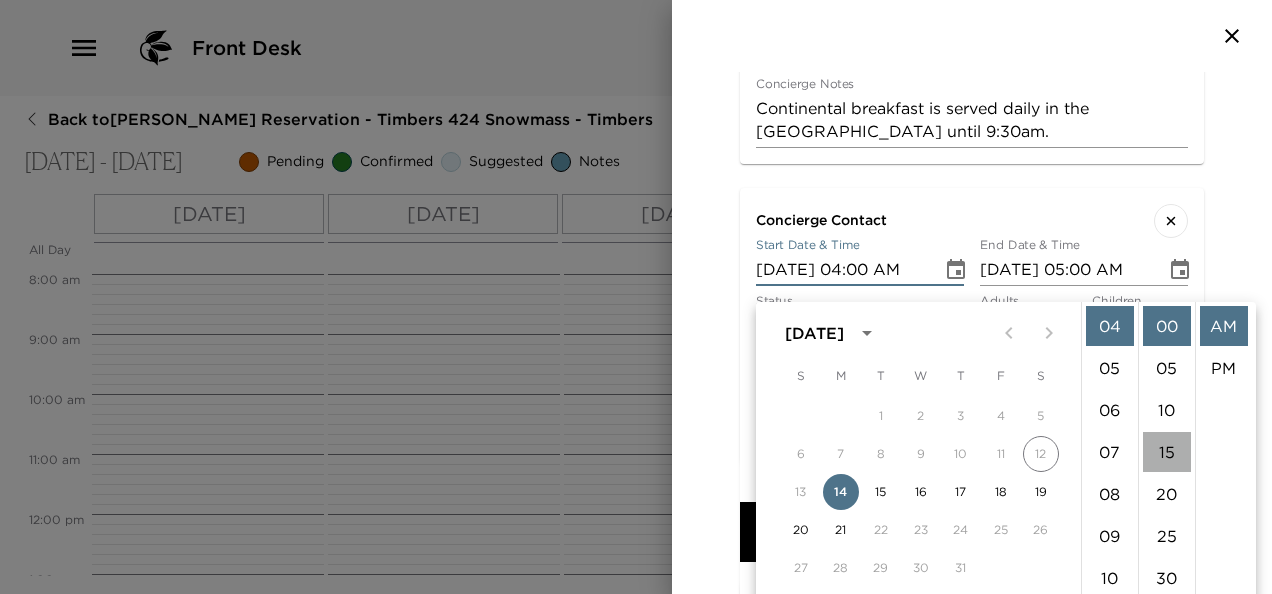 click on "15" at bounding box center (1167, 452) 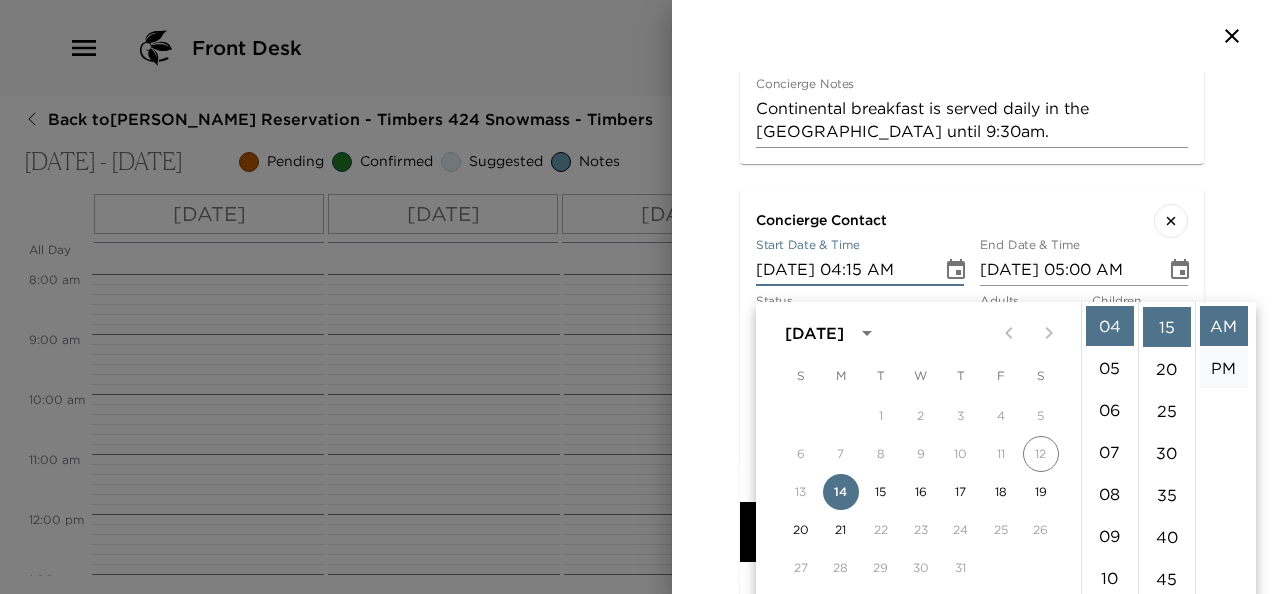 scroll, scrollTop: 126, scrollLeft: 0, axis: vertical 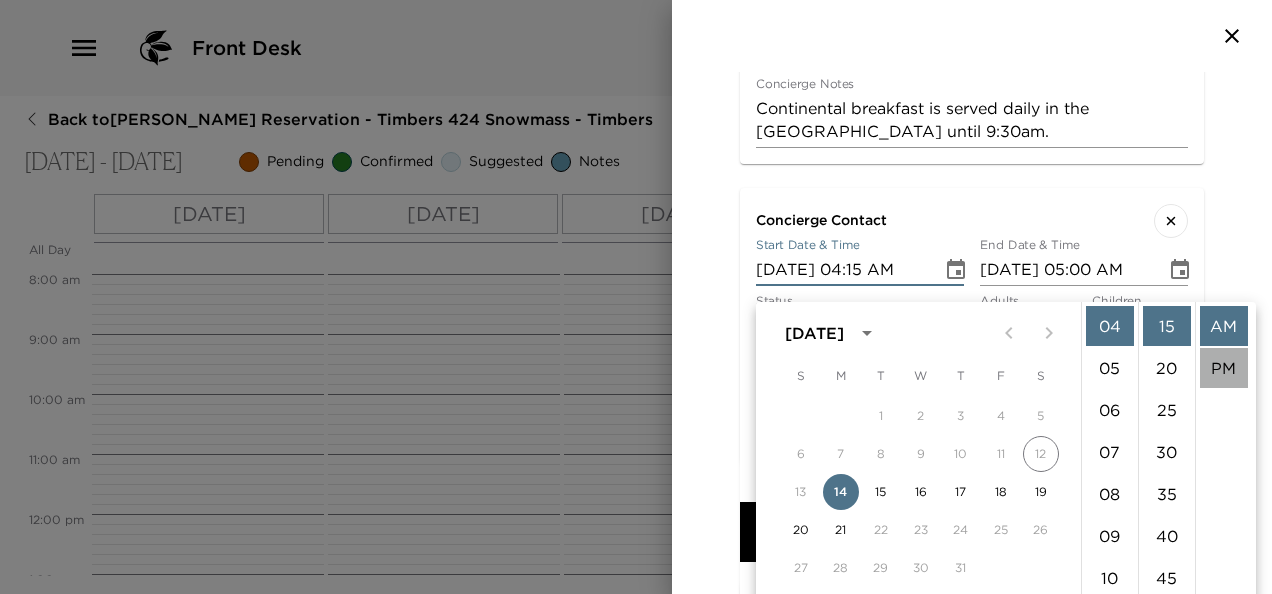 click on "PM" at bounding box center [1224, 368] 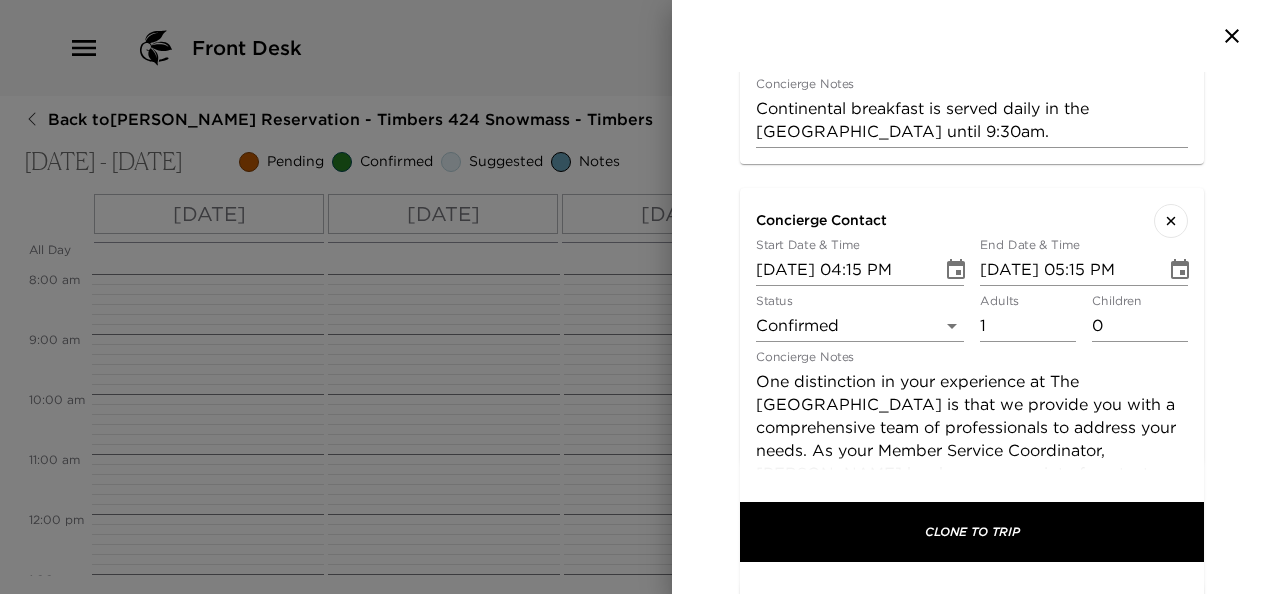 scroll, scrollTop: 42, scrollLeft: 0, axis: vertical 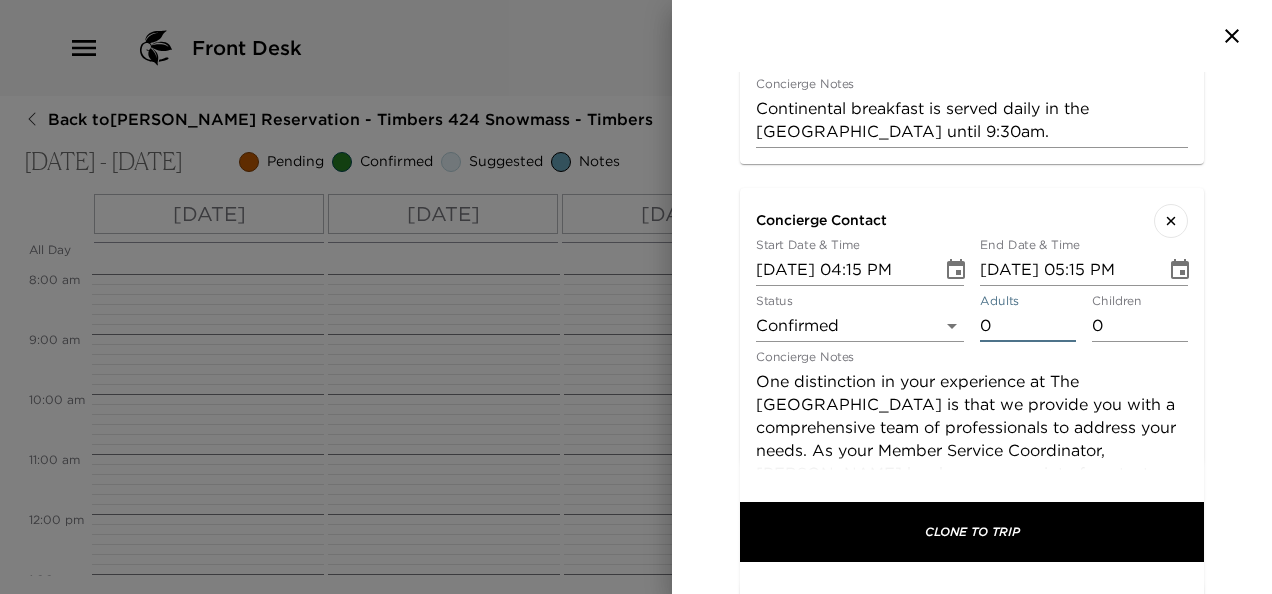 type on "0" 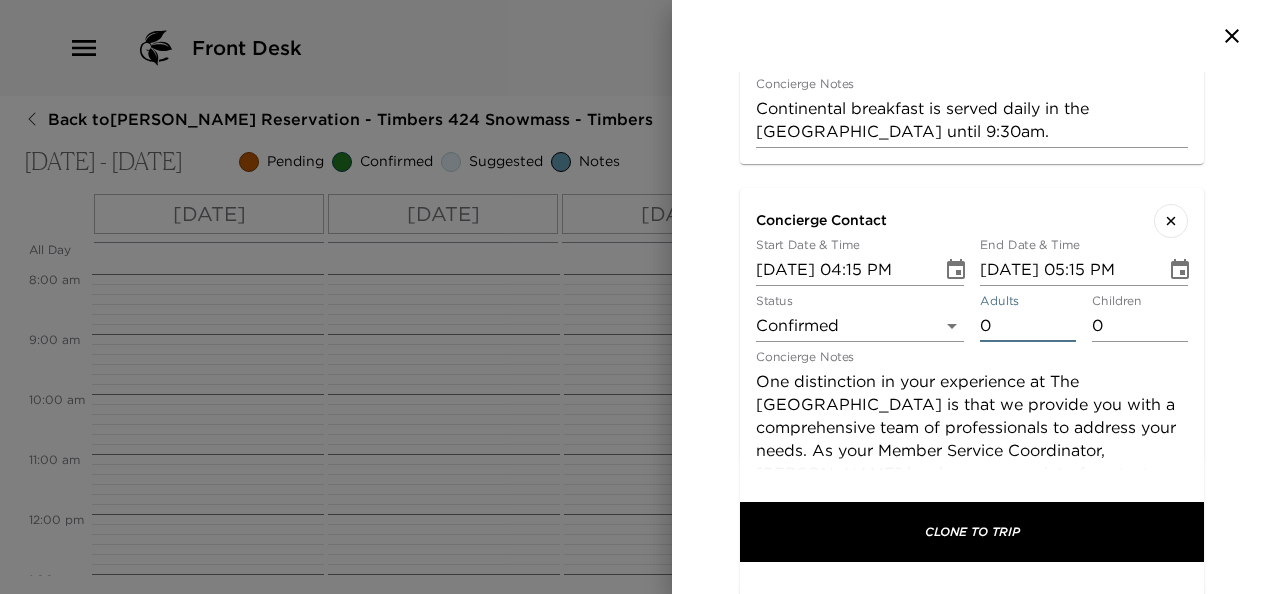 click on "0" at bounding box center [1028, 326] 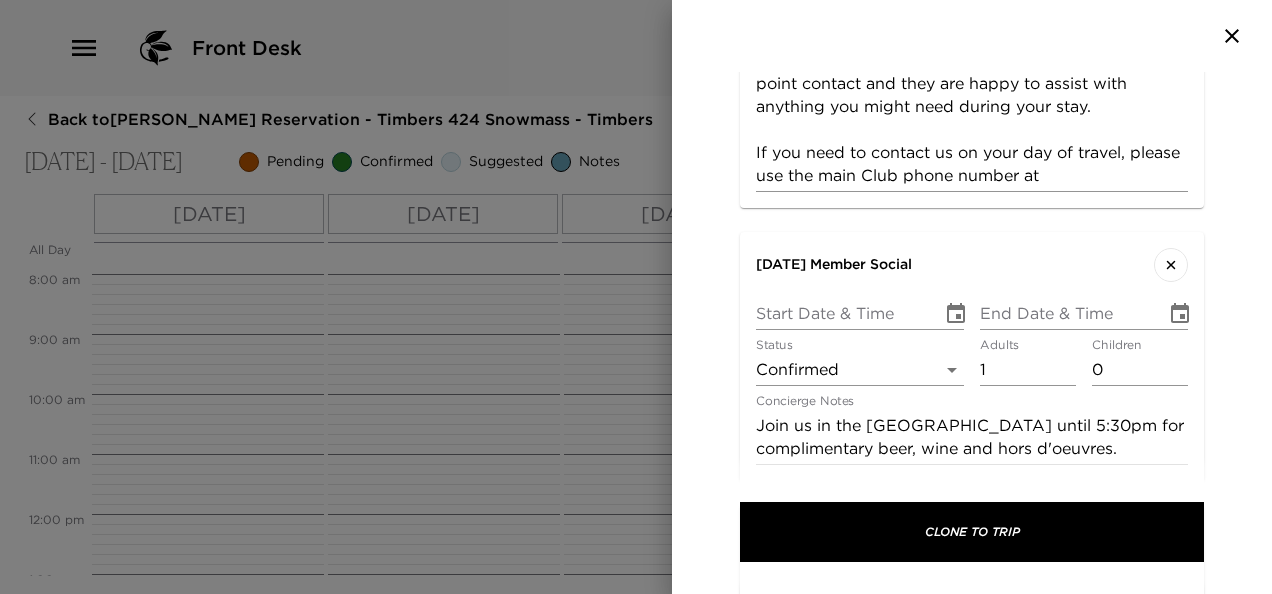 scroll, scrollTop: 2866, scrollLeft: 0, axis: vertical 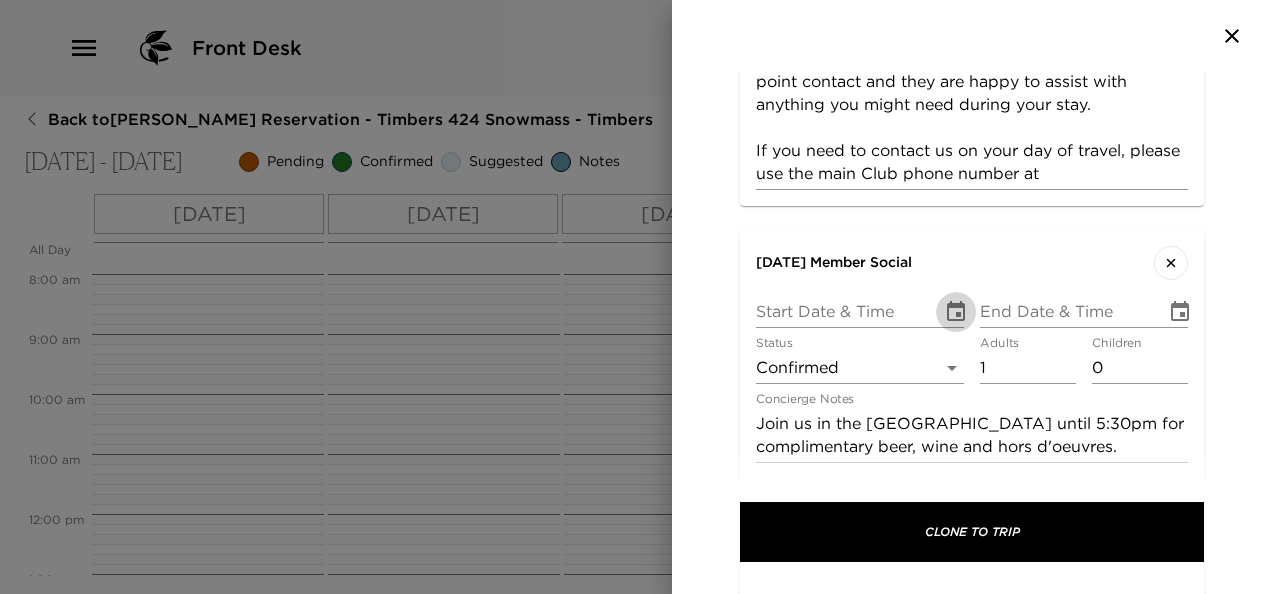 click 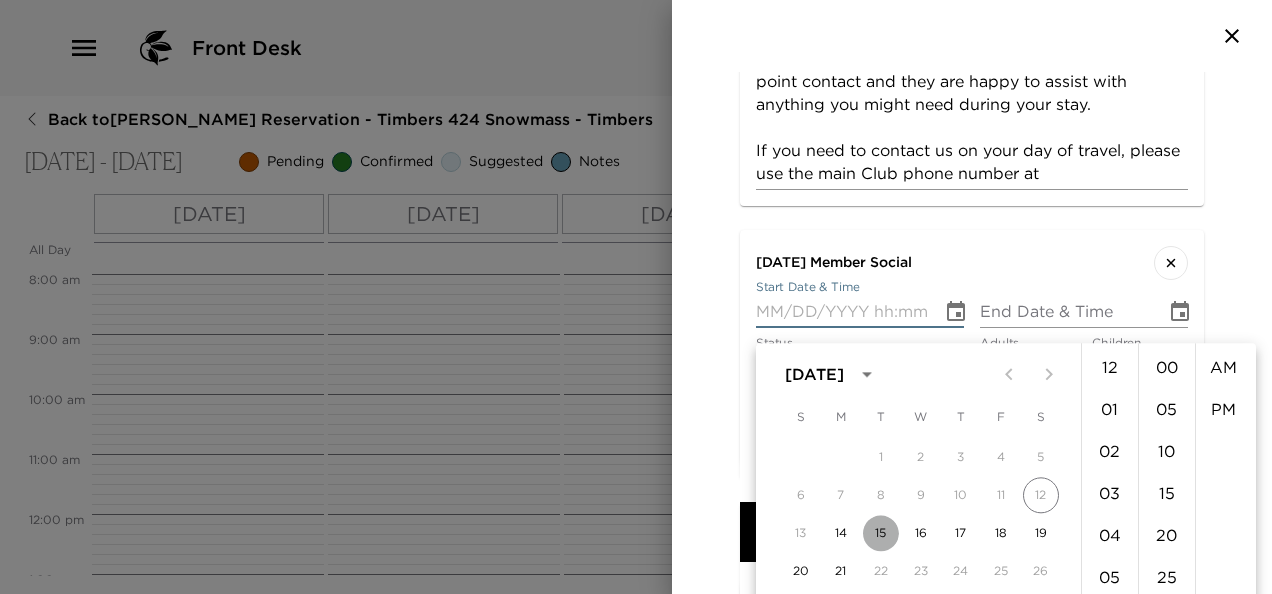 click on "15" at bounding box center (881, 533) 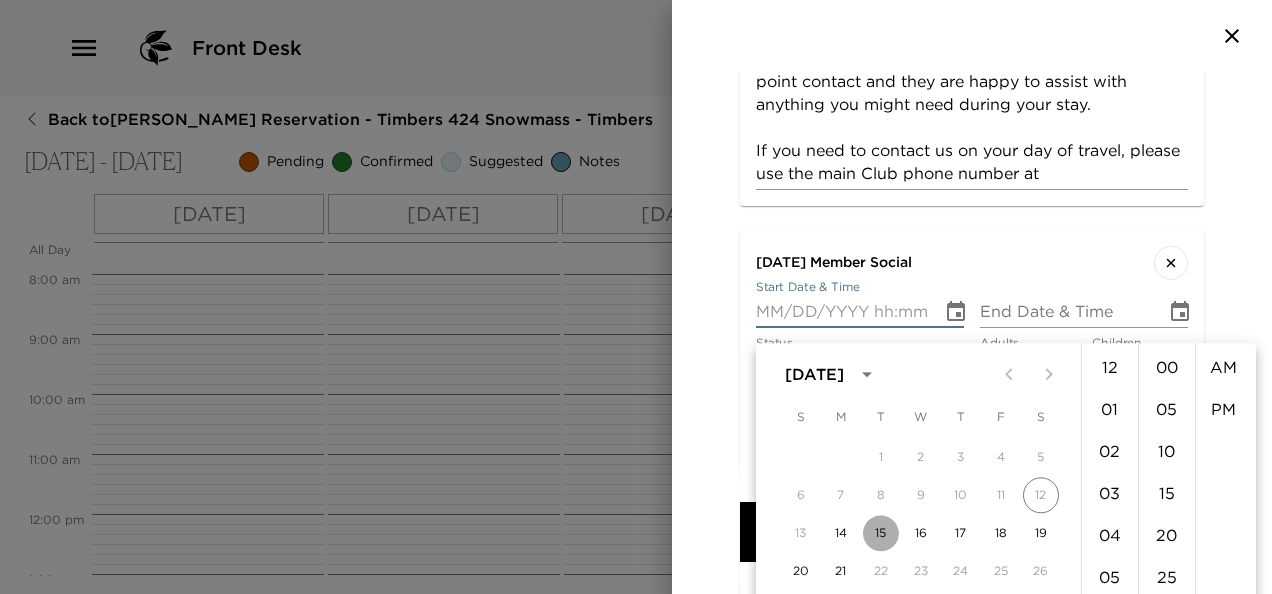 type on "[DATE] 12:00 AM" 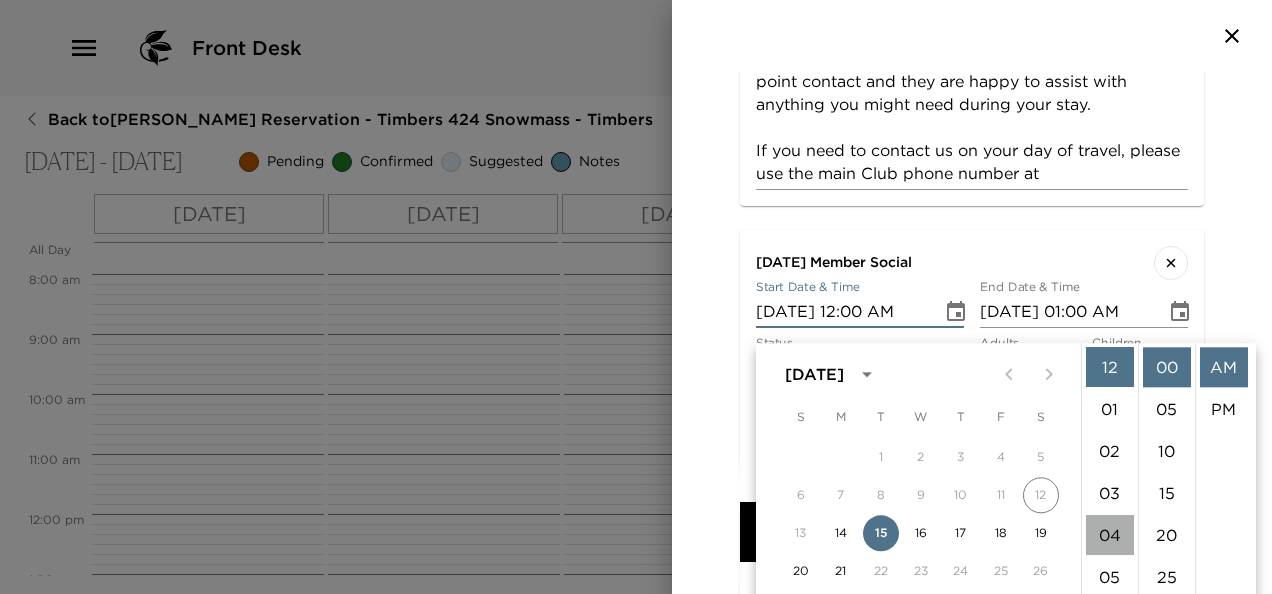 click on "04" at bounding box center (1110, 535) 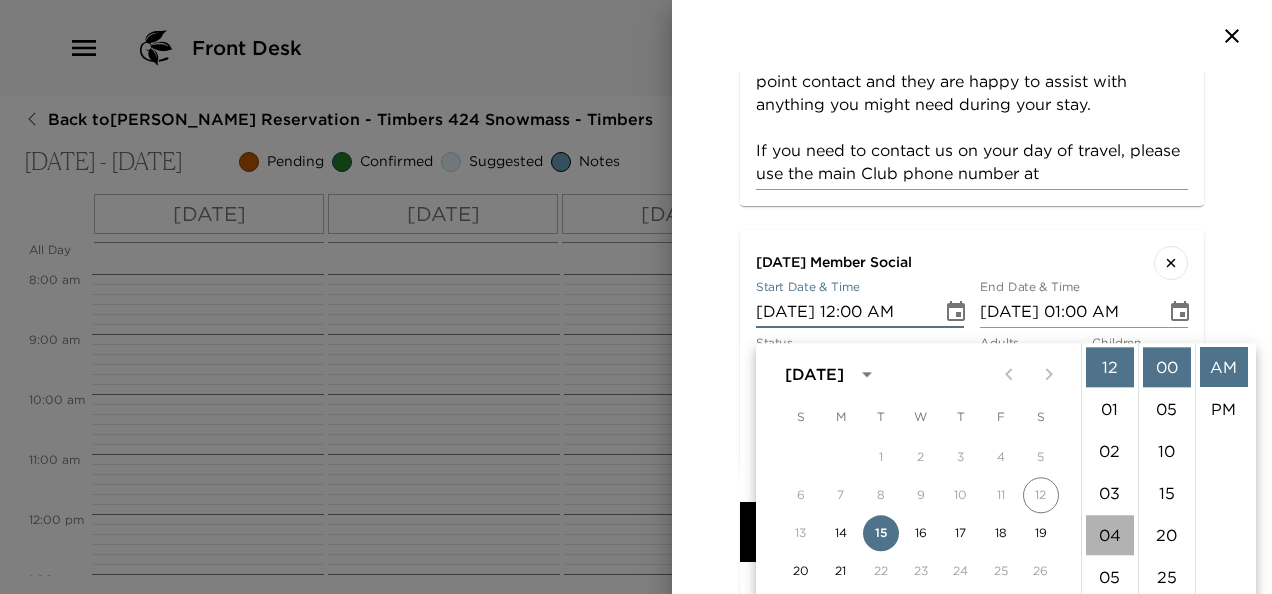 type on "[DATE] 04:00 AM" 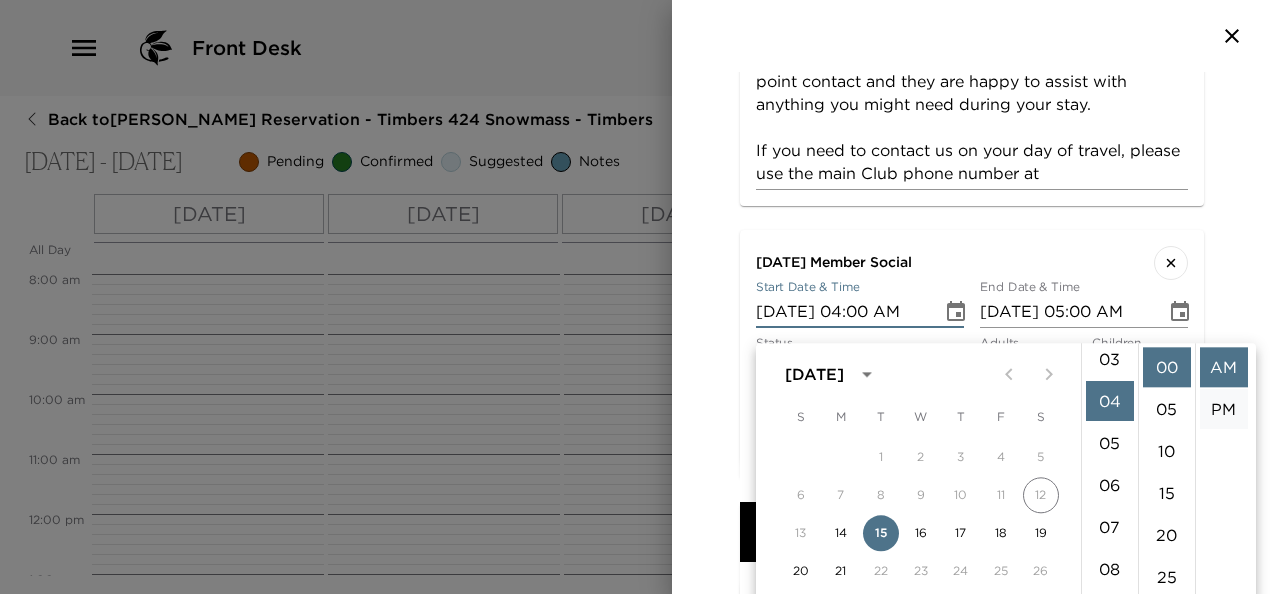 scroll, scrollTop: 168, scrollLeft: 0, axis: vertical 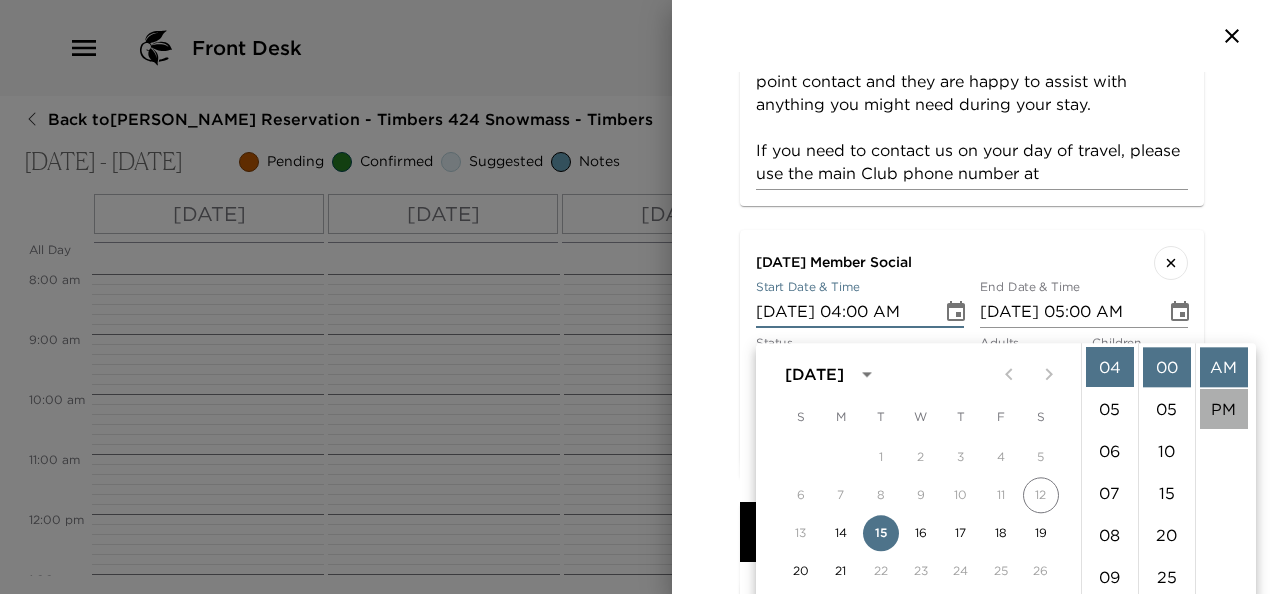 click on "PM" at bounding box center [1224, 409] 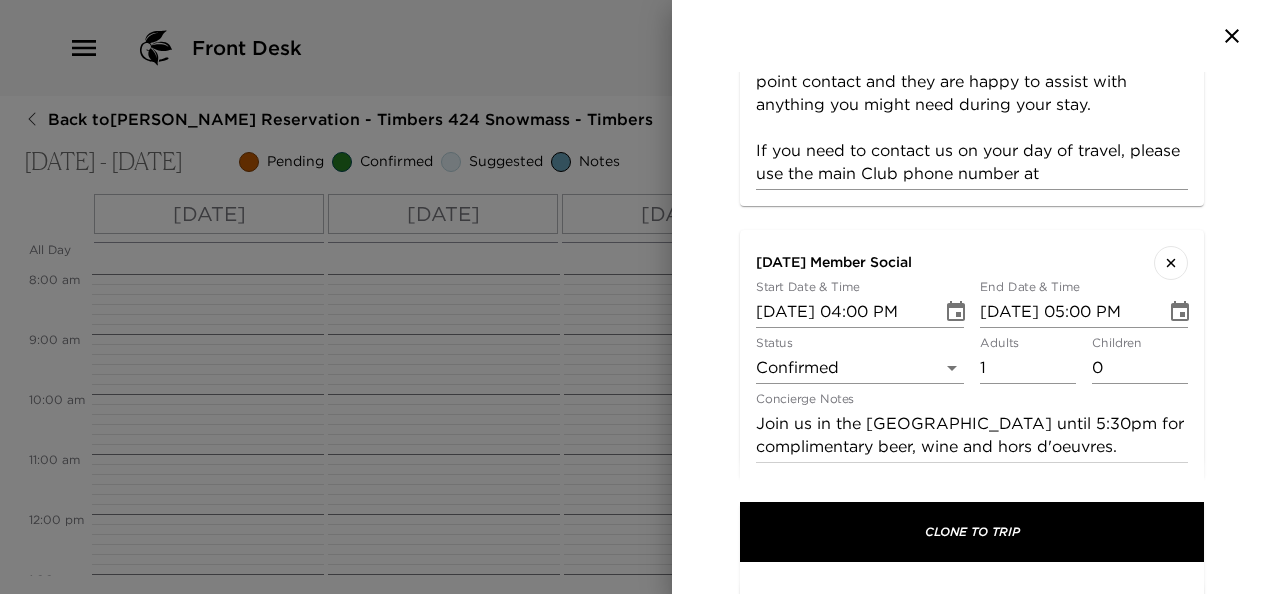 scroll, scrollTop: 42, scrollLeft: 0, axis: vertical 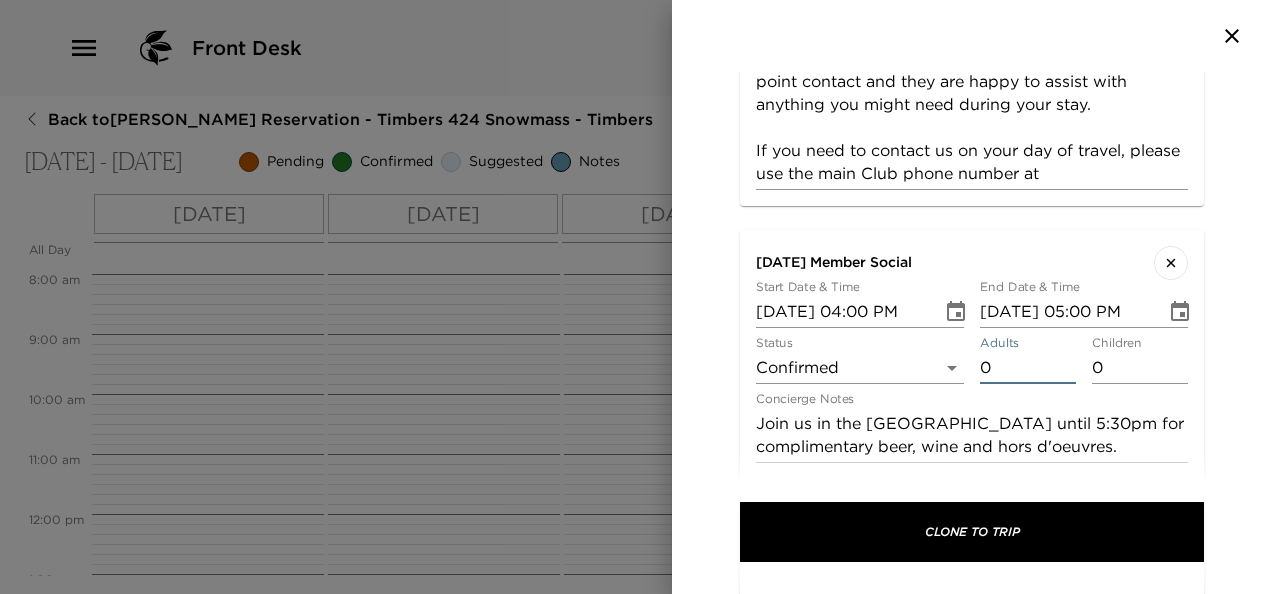 type on "0" 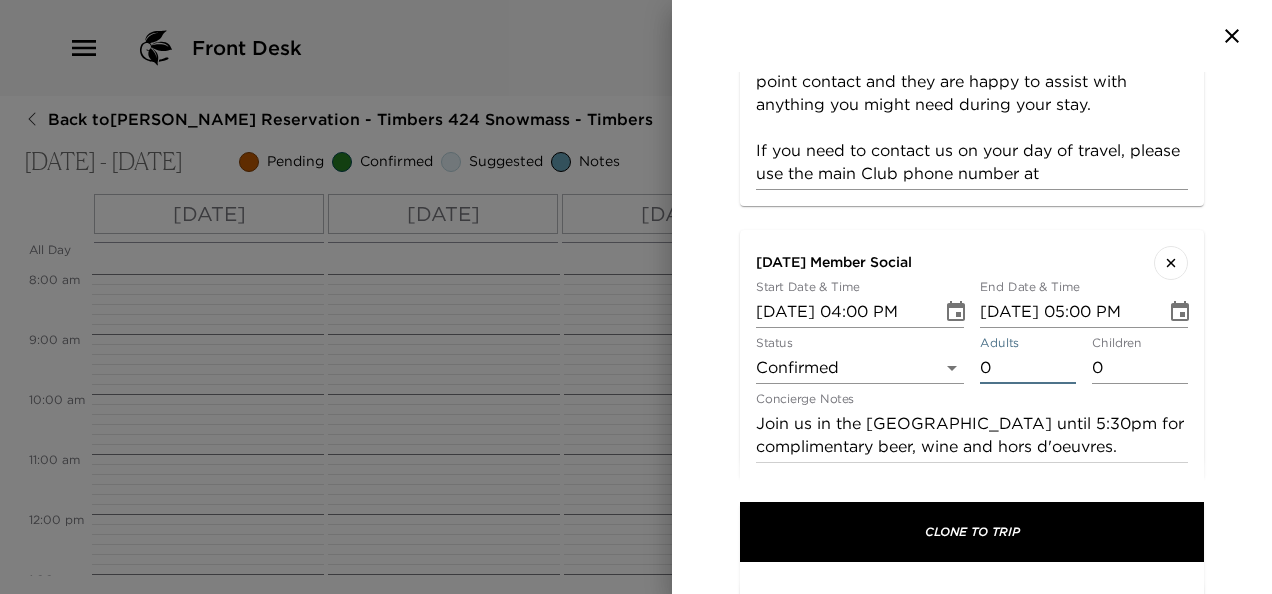 click on "0" at bounding box center (1028, 368) 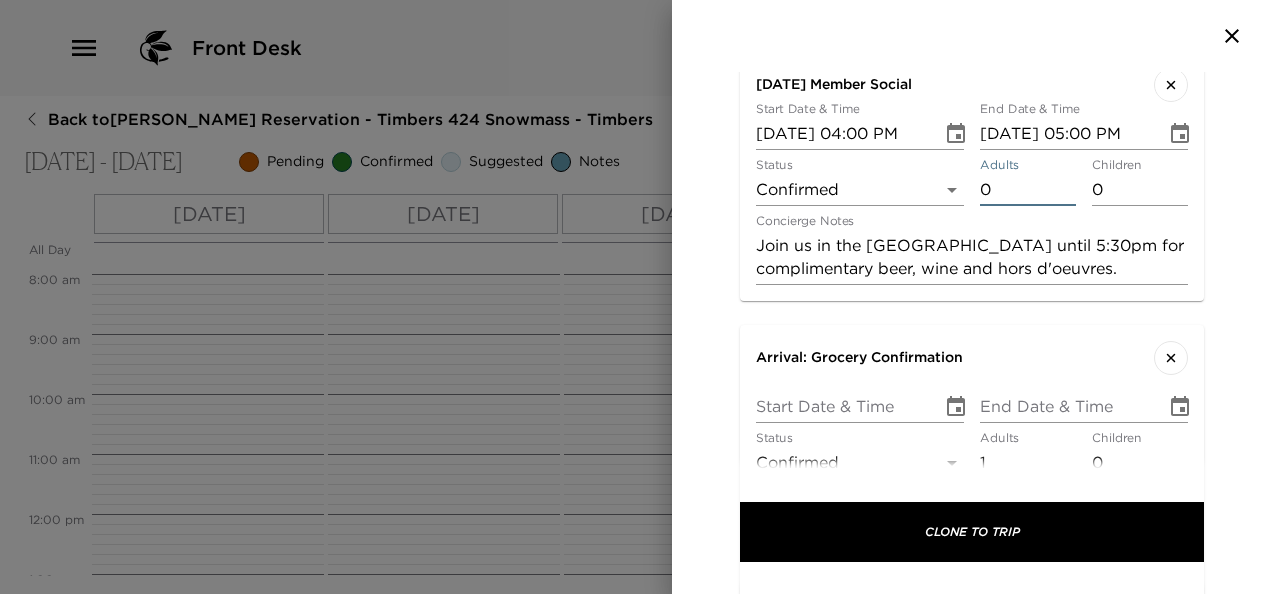 scroll, scrollTop: 3274, scrollLeft: 0, axis: vertical 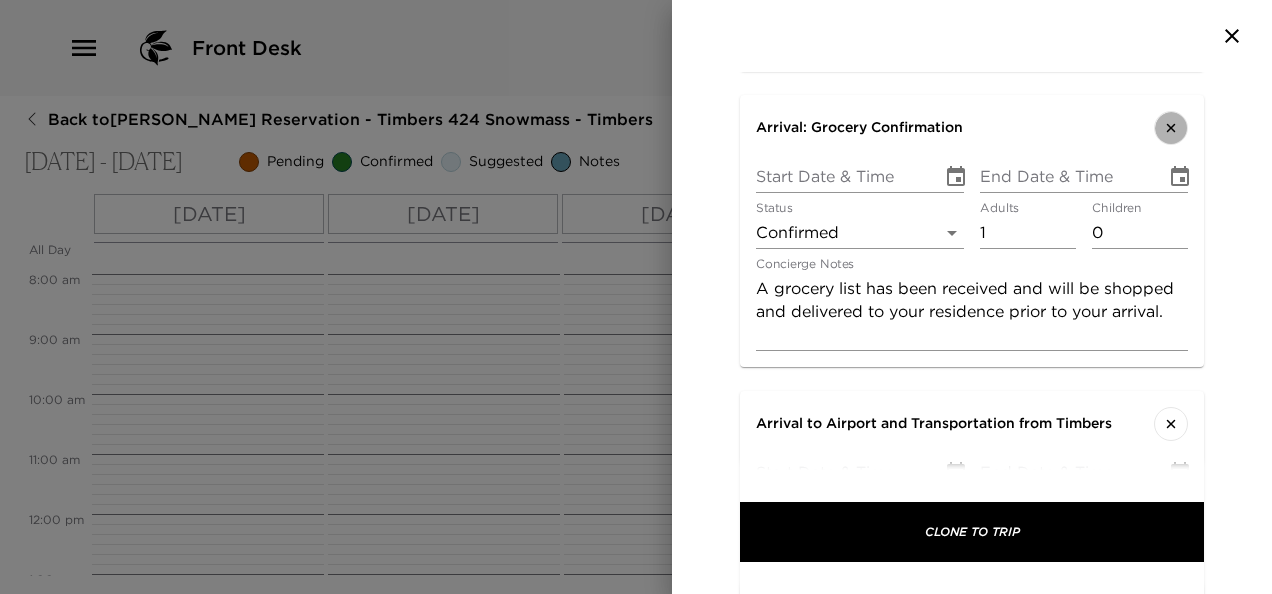 click 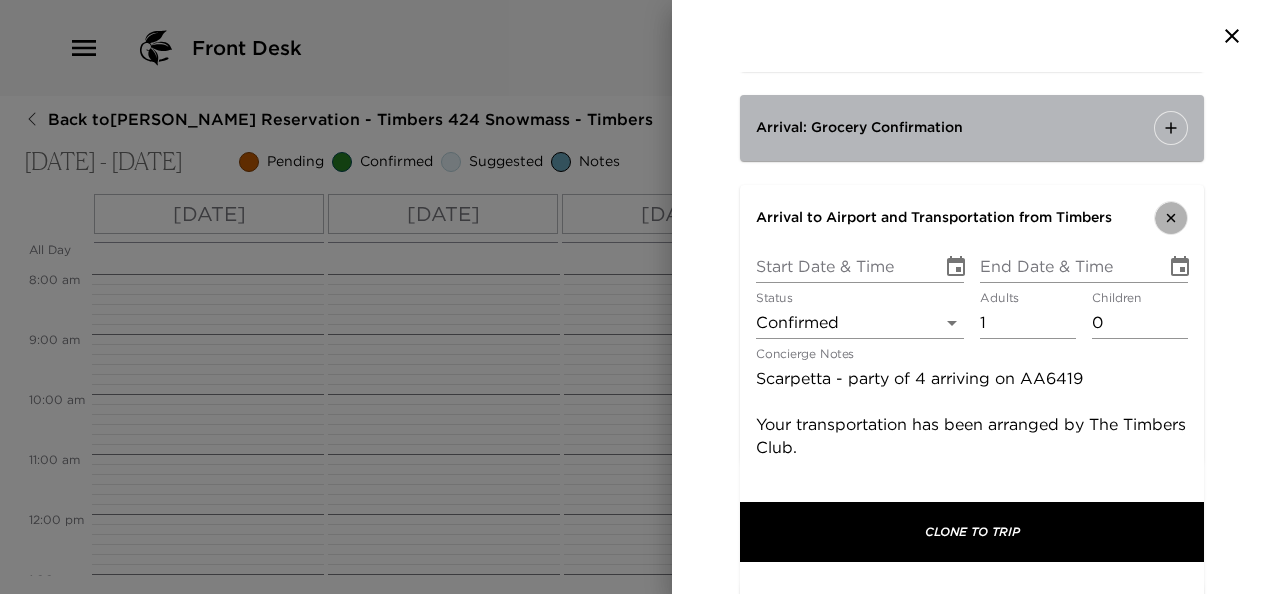click 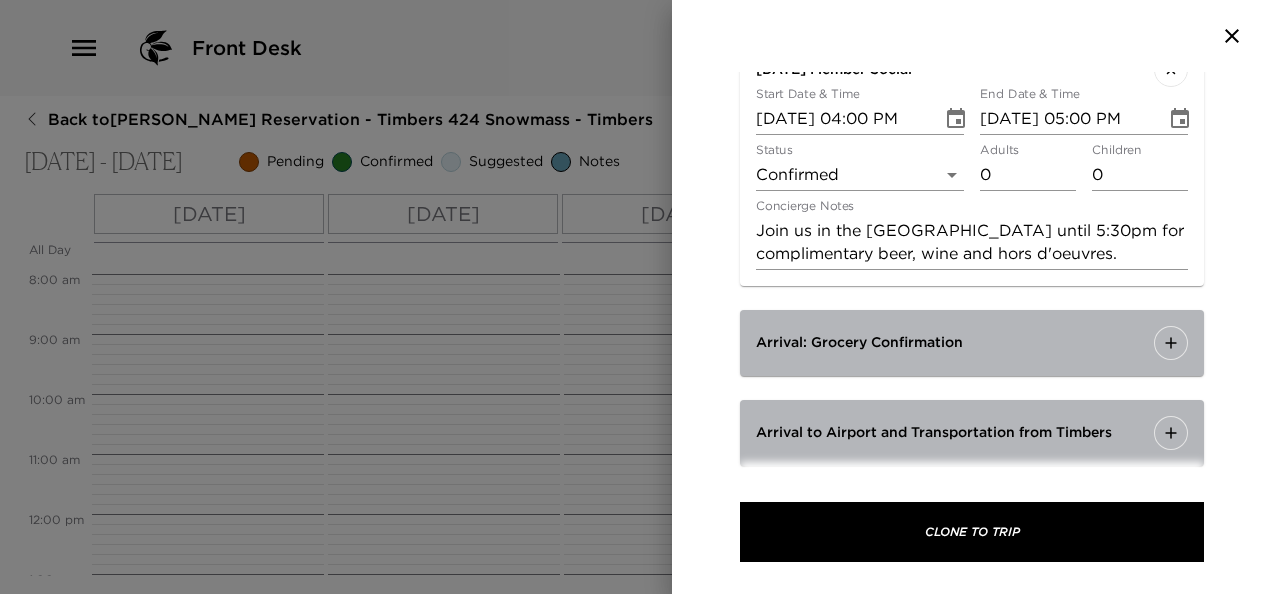scroll, scrollTop: 3073, scrollLeft: 0, axis: vertical 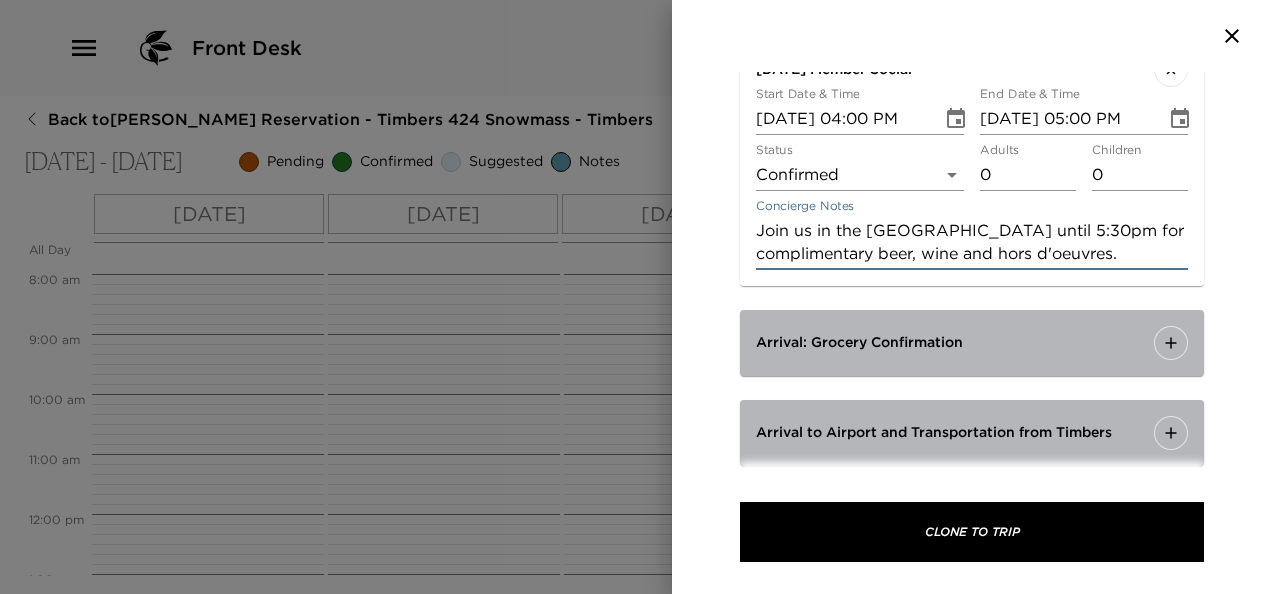click on "Join us in the [GEOGRAPHIC_DATA] until 5:30pm for complimentary beer, wine and hors d'oeuvres." at bounding box center (972, 242) 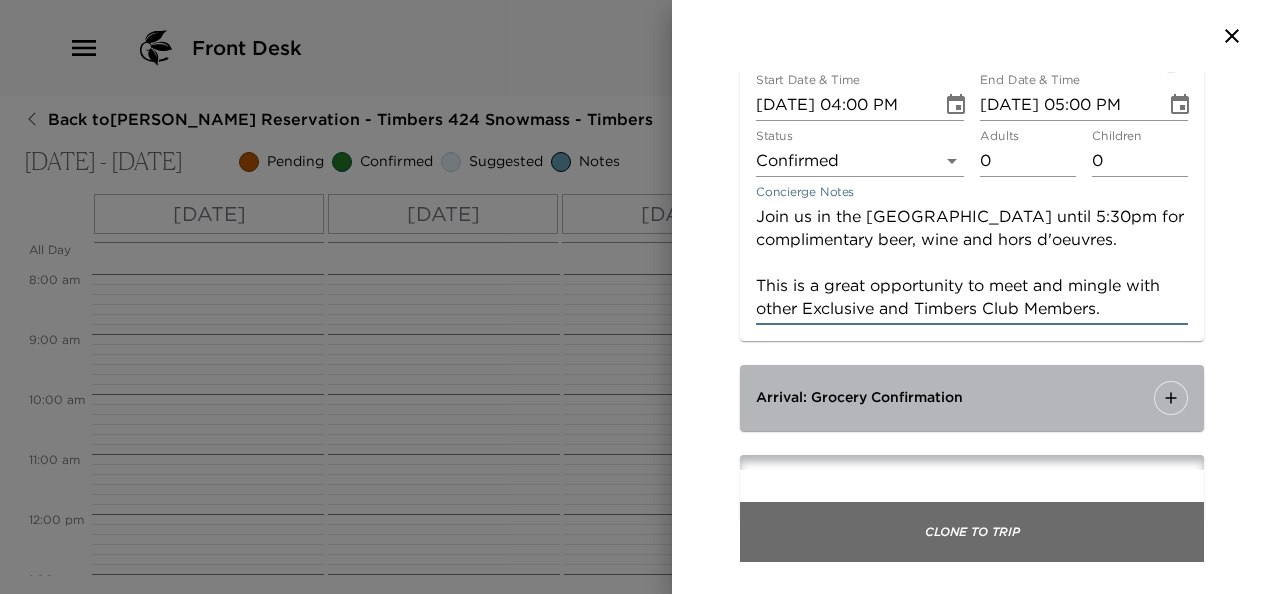 type on "Join us in the [GEOGRAPHIC_DATA] until 5:30pm for complimentary beer, wine and hors d'oeuvres.
This is a great opportunity to meet and mingle with other Exclusive and Timbers Club Members." 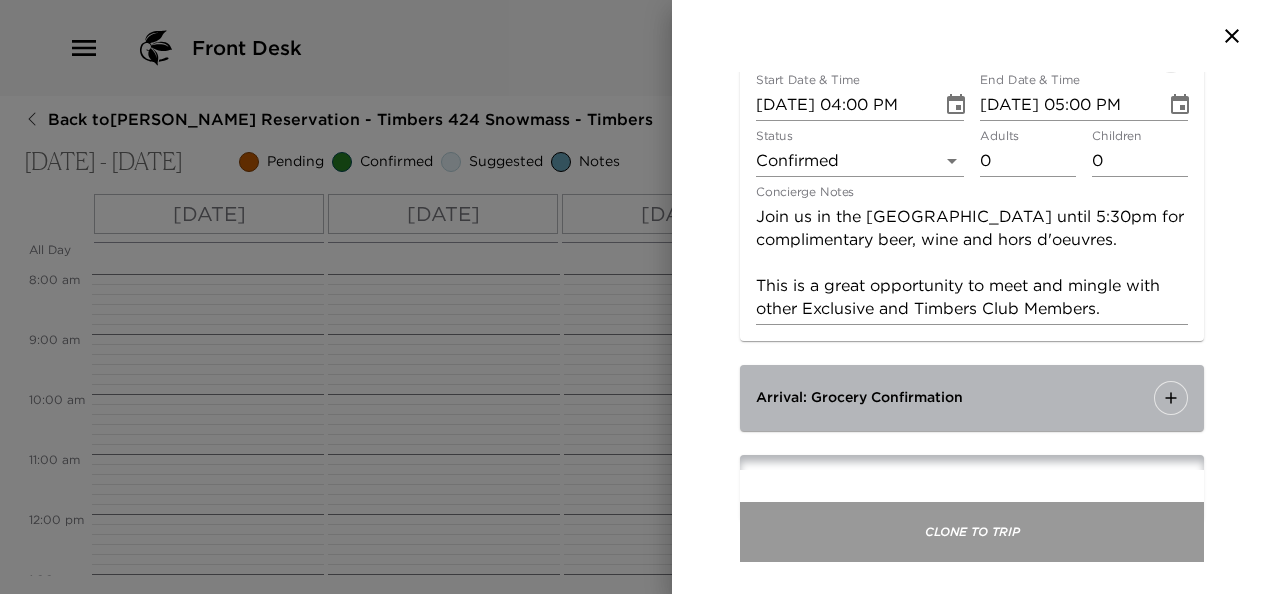 click on "Clone To Trip" at bounding box center [972, 532] 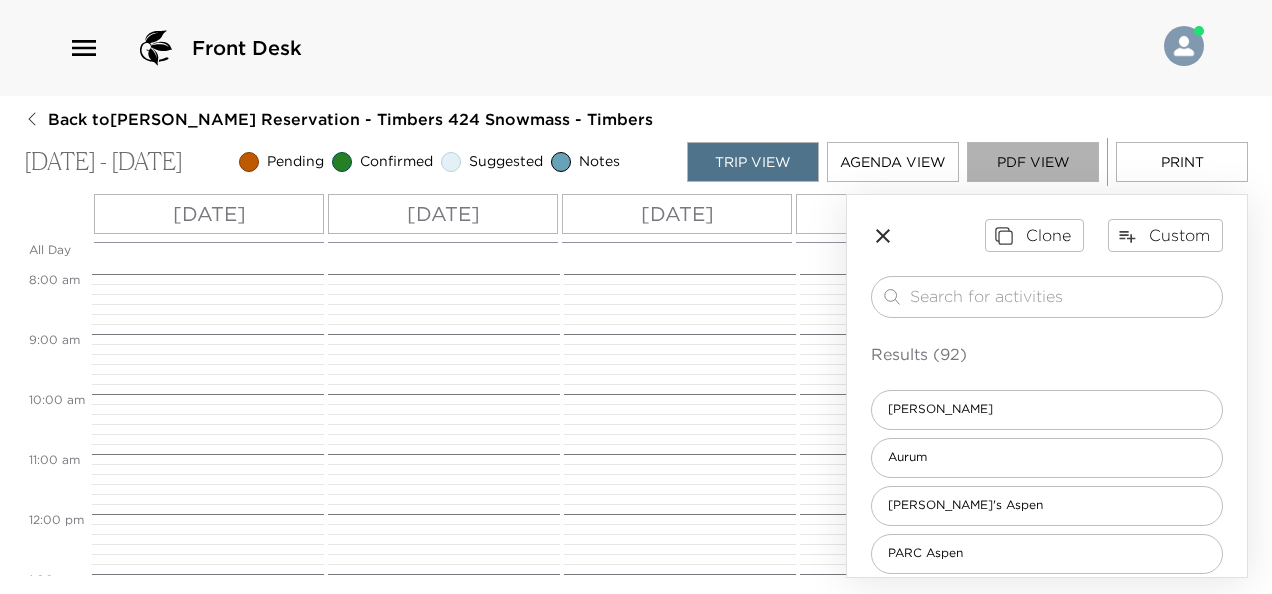 click on "PDF View" at bounding box center [1033, 162] 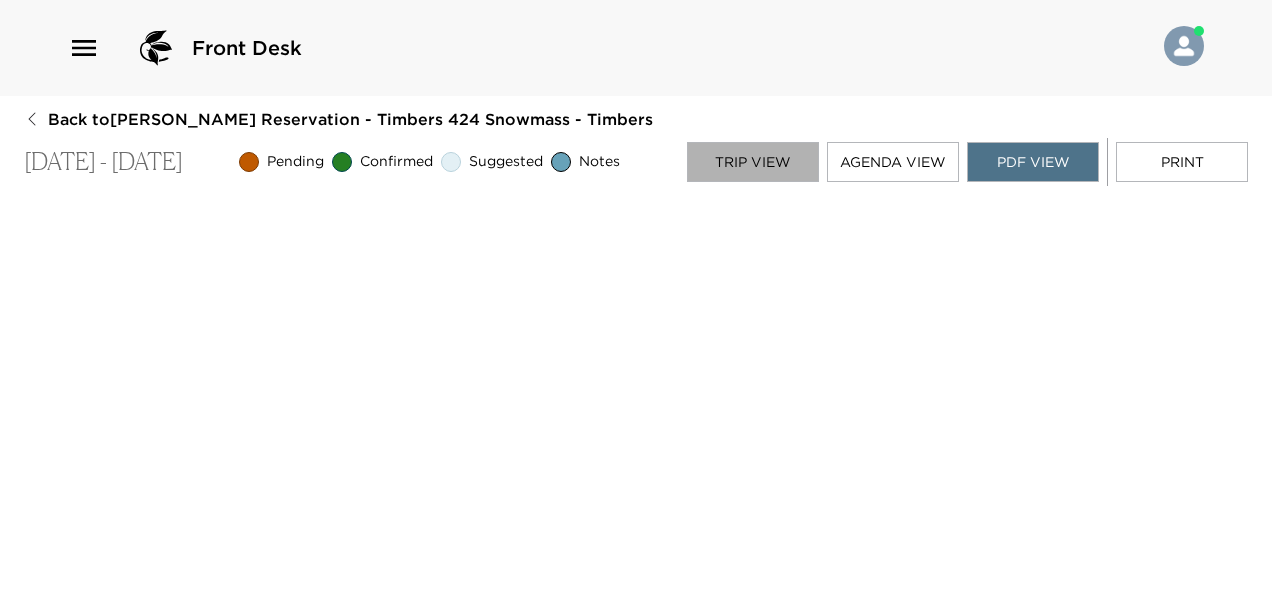 click on "Trip View" at bounding box center (753, 162) 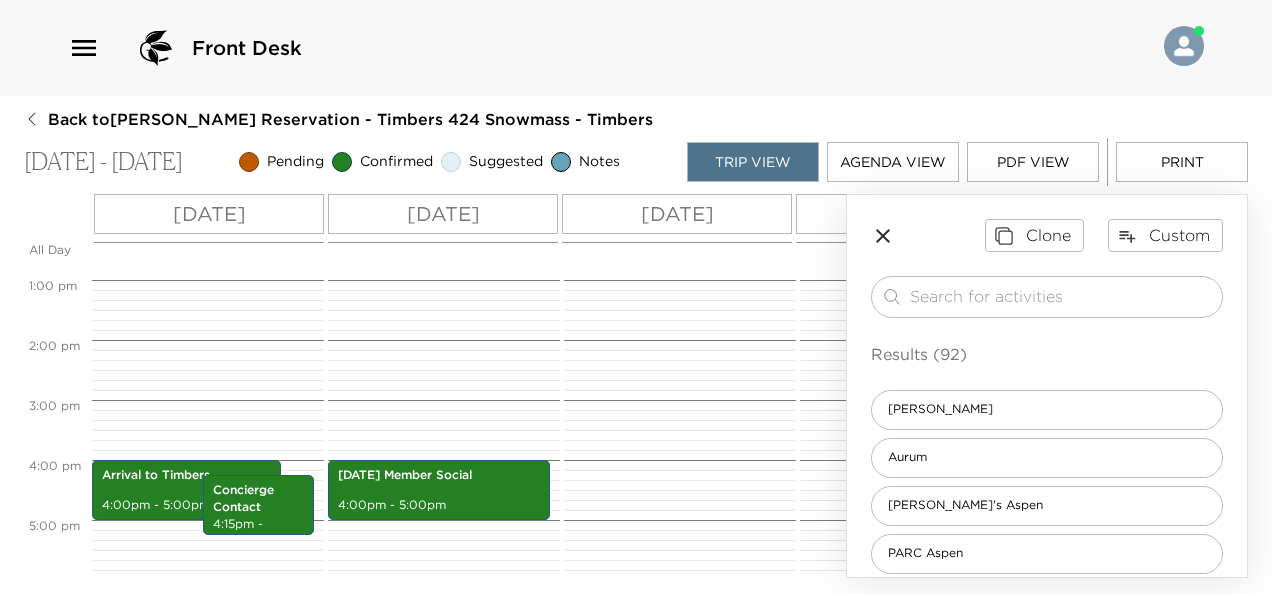 scroll, scrollTop: 774, scrollLeft: 0, axis: vertical 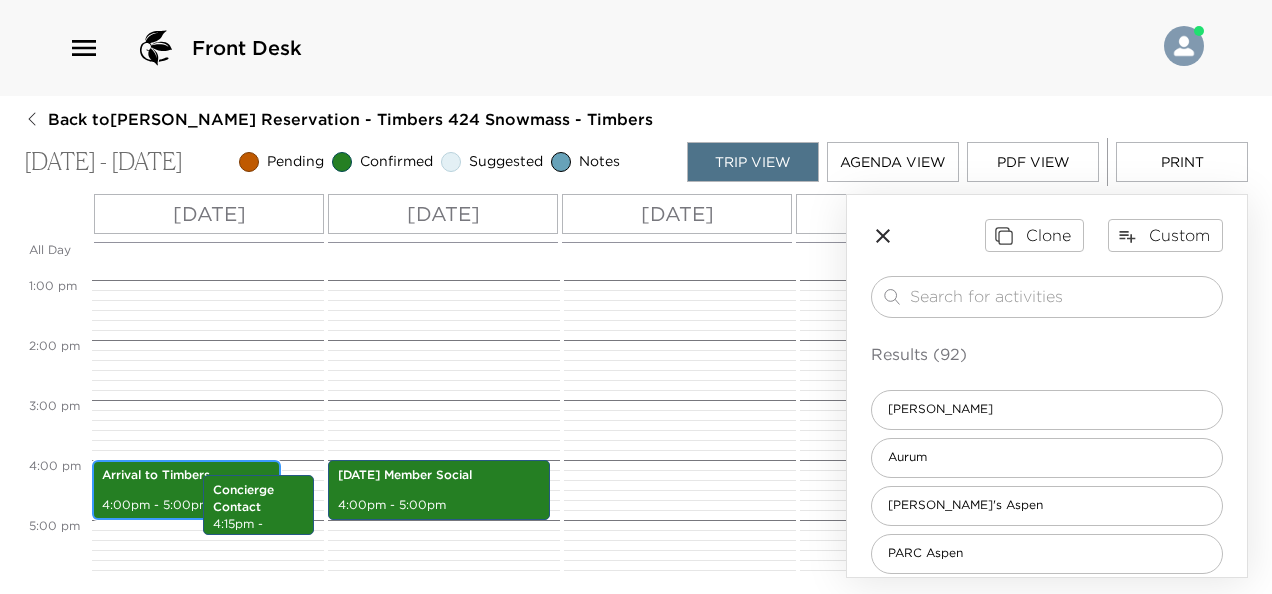 click on "Arrival to Timbers" at bounding box center [186, 475] 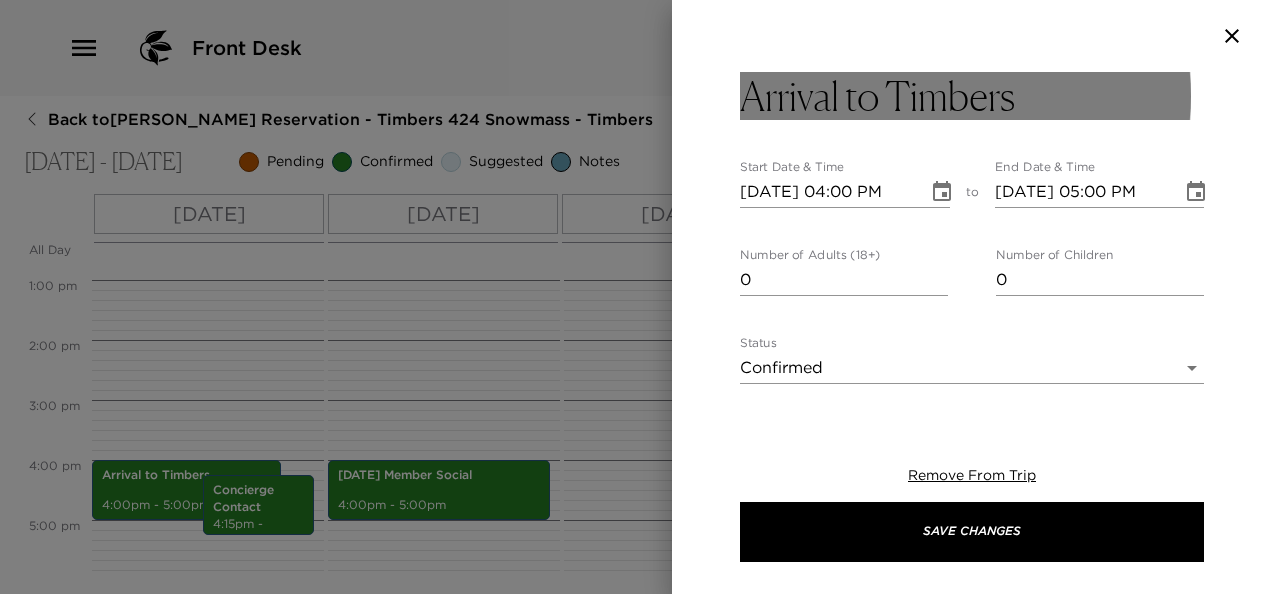 click on "Arrival to Timbers" at bounding box center [877, 96] 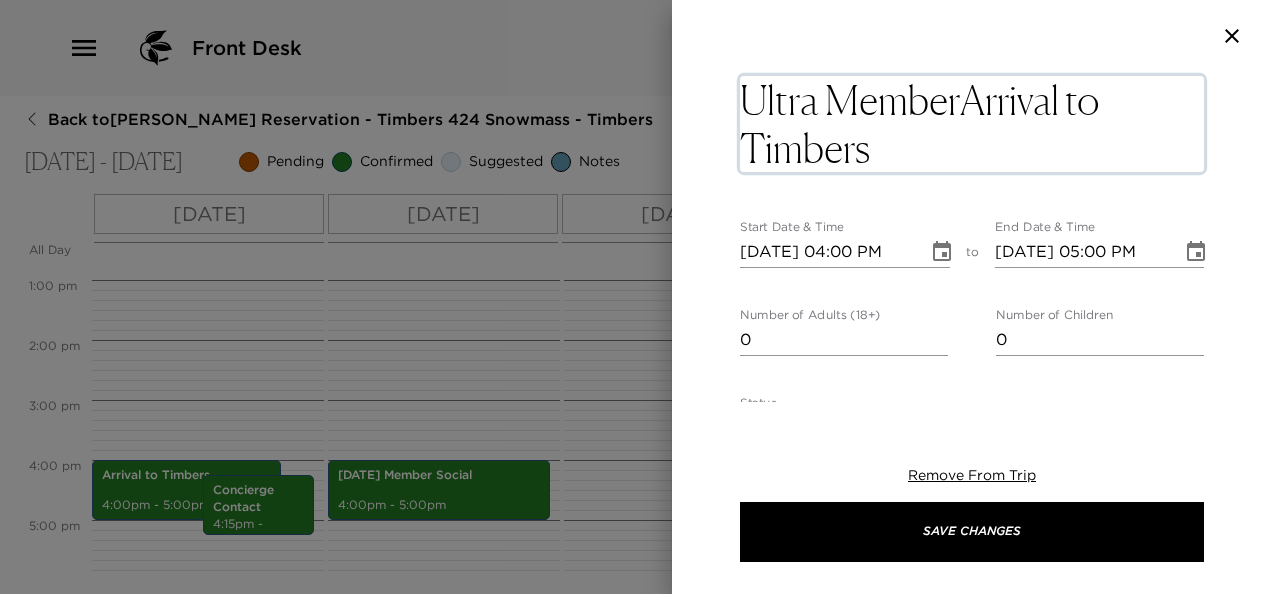 type on "Ultra Member Arrival to Timbers" 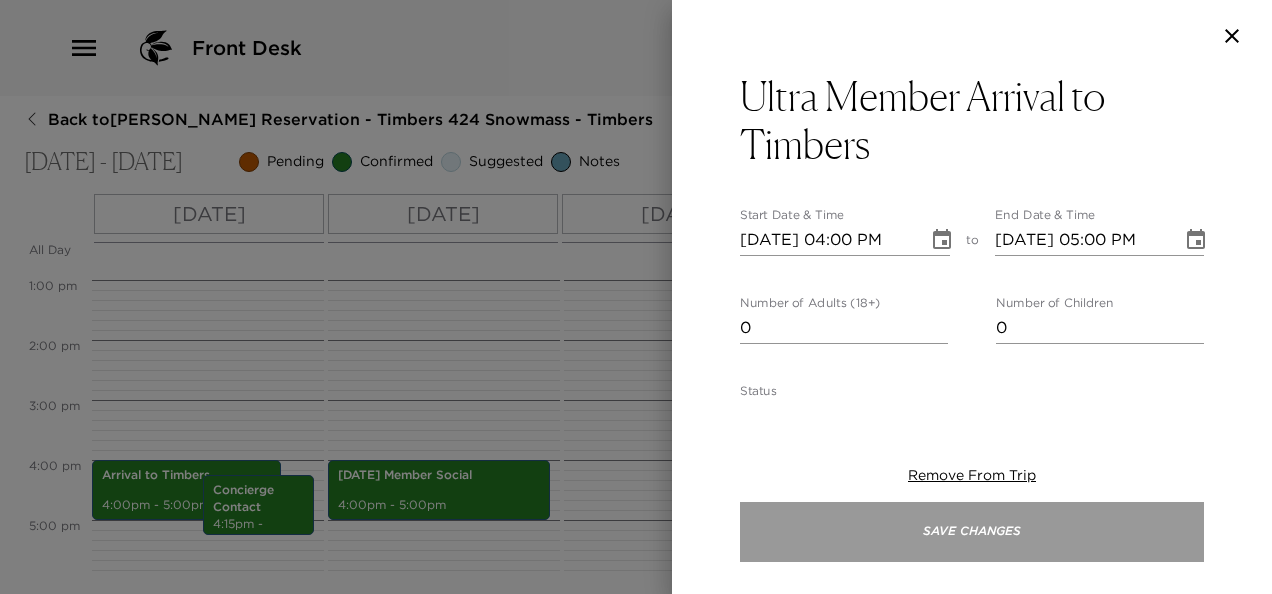 click on "Save Changes" at bounding box center (972, 532) 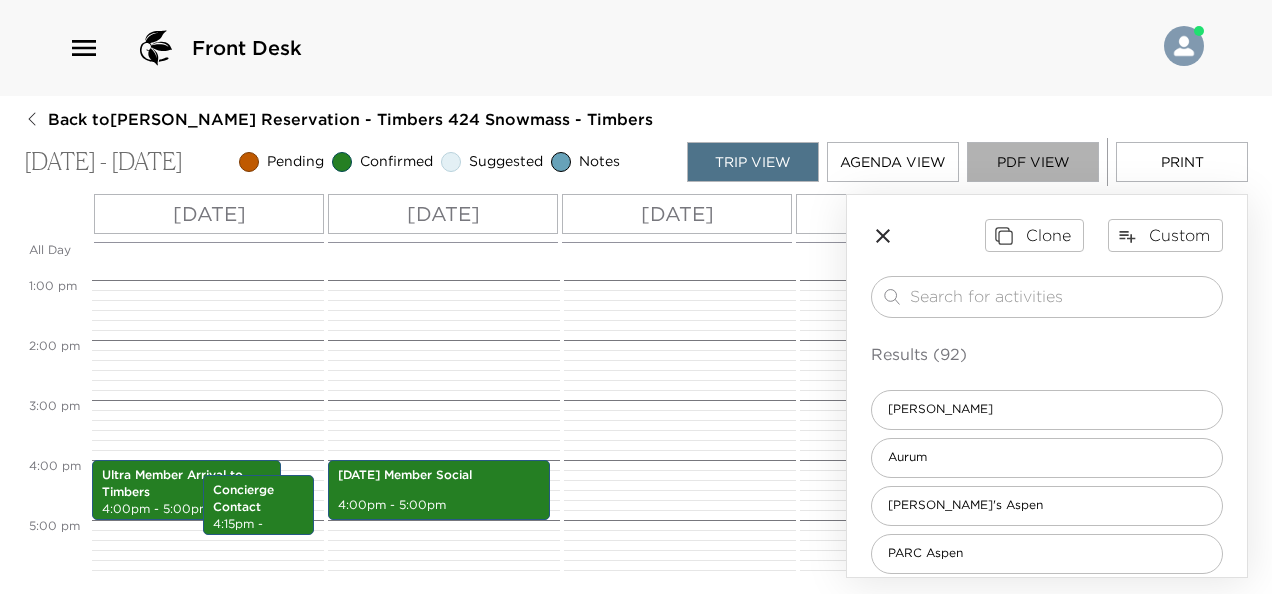 click on "PDF View" at bounding box center (1033, 162) 